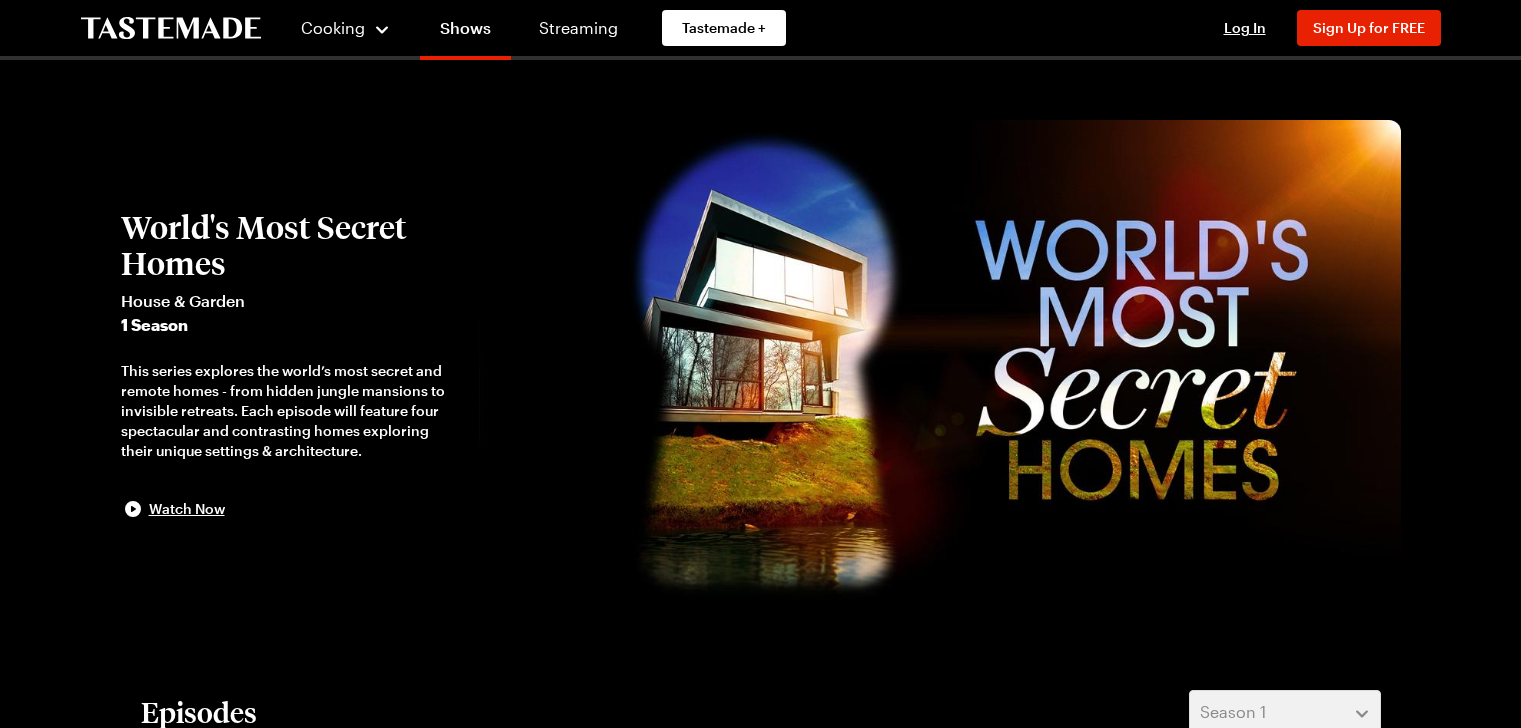 scroll, scrollTop: 0, scrollLeft: 0, axis: both 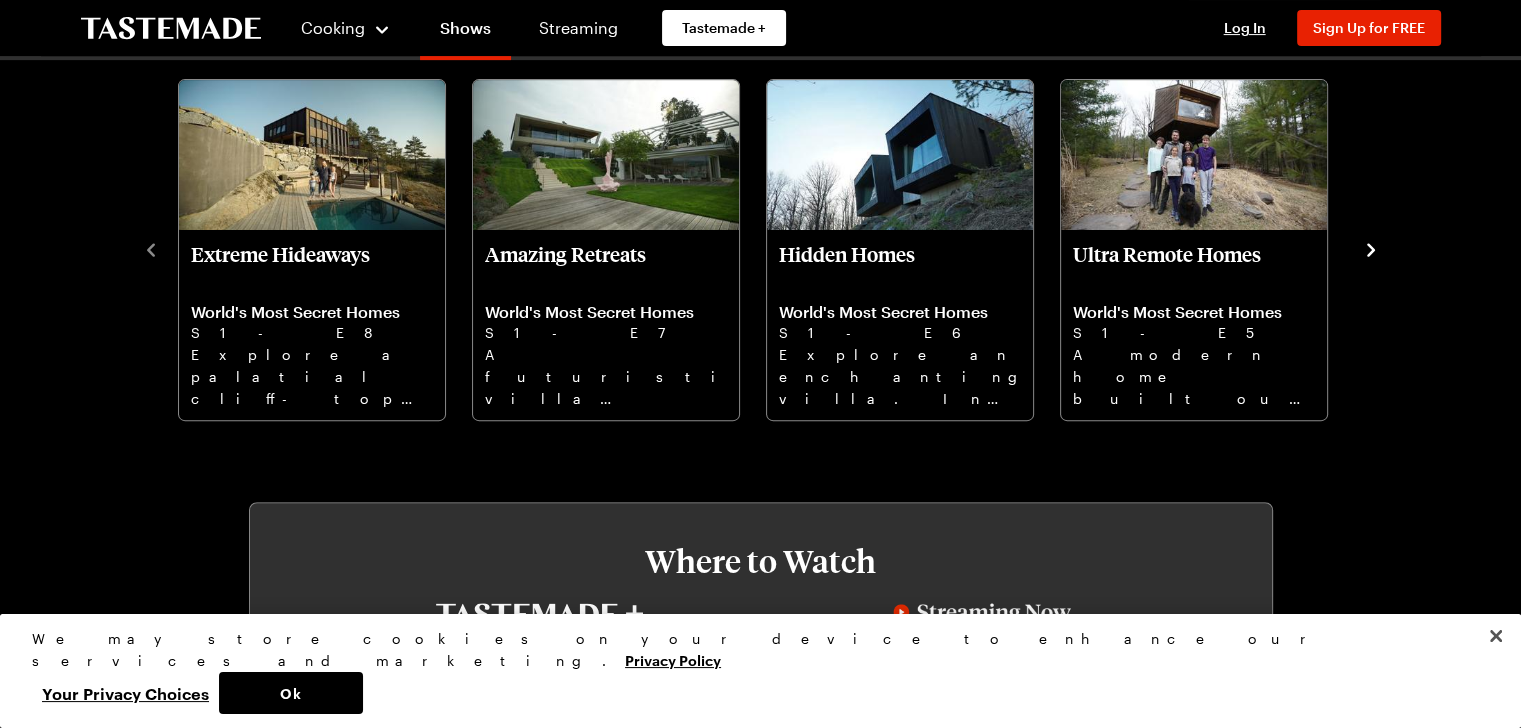 click 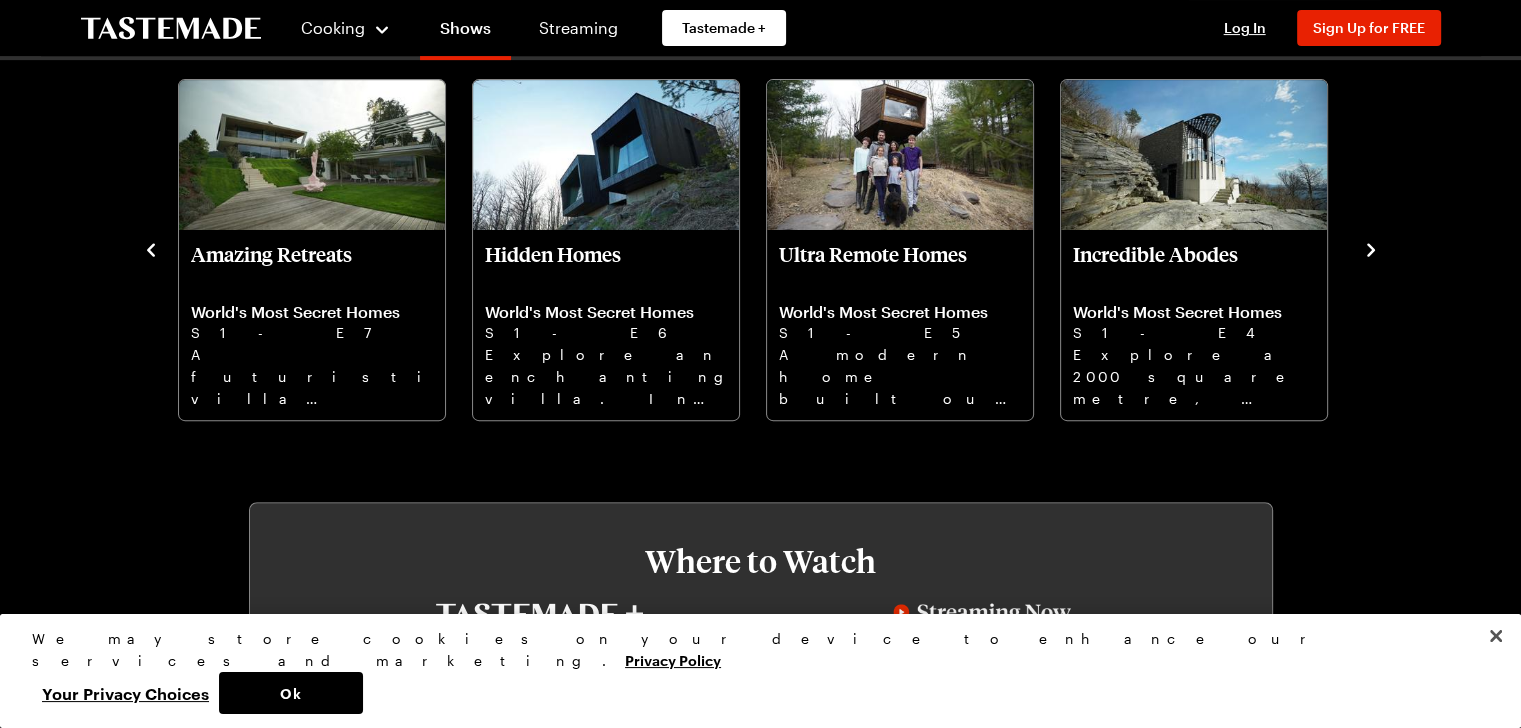 click 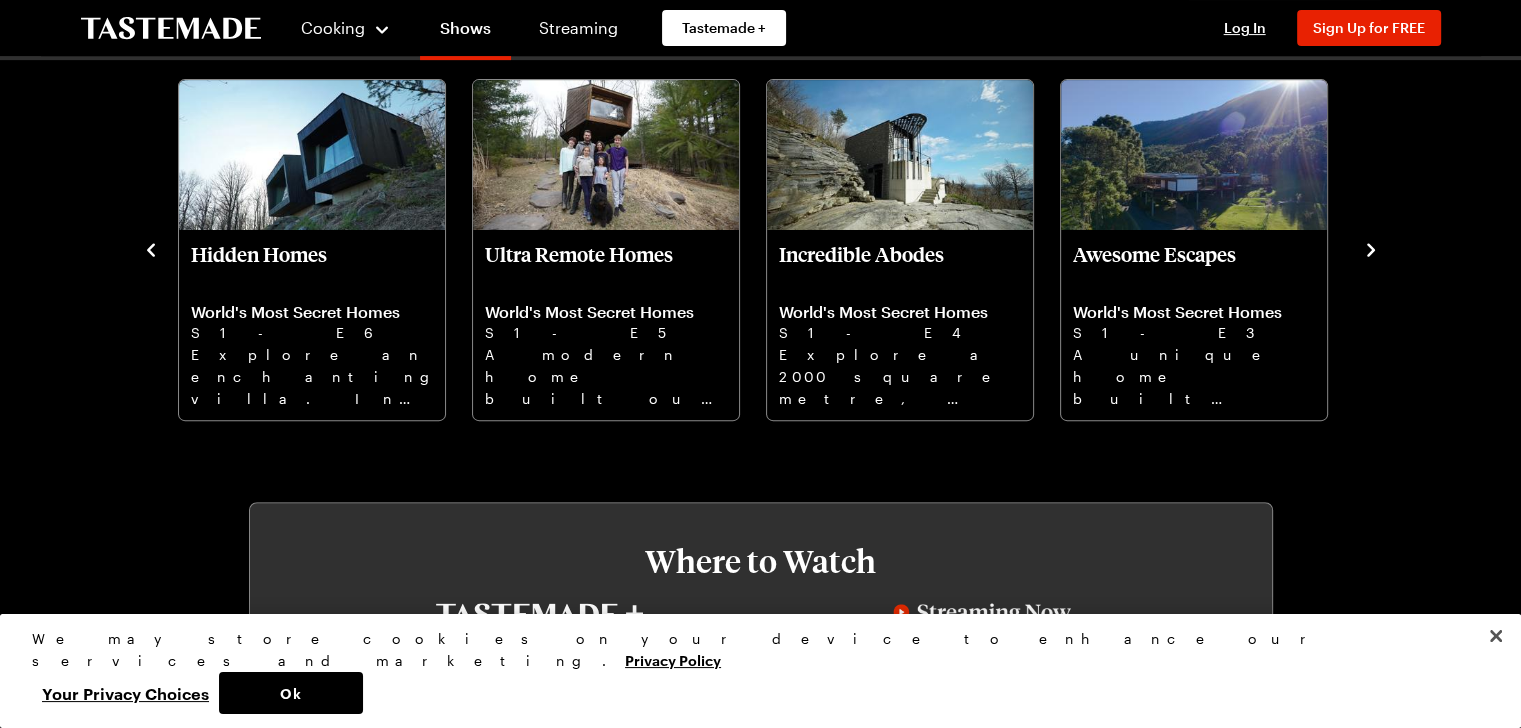 click 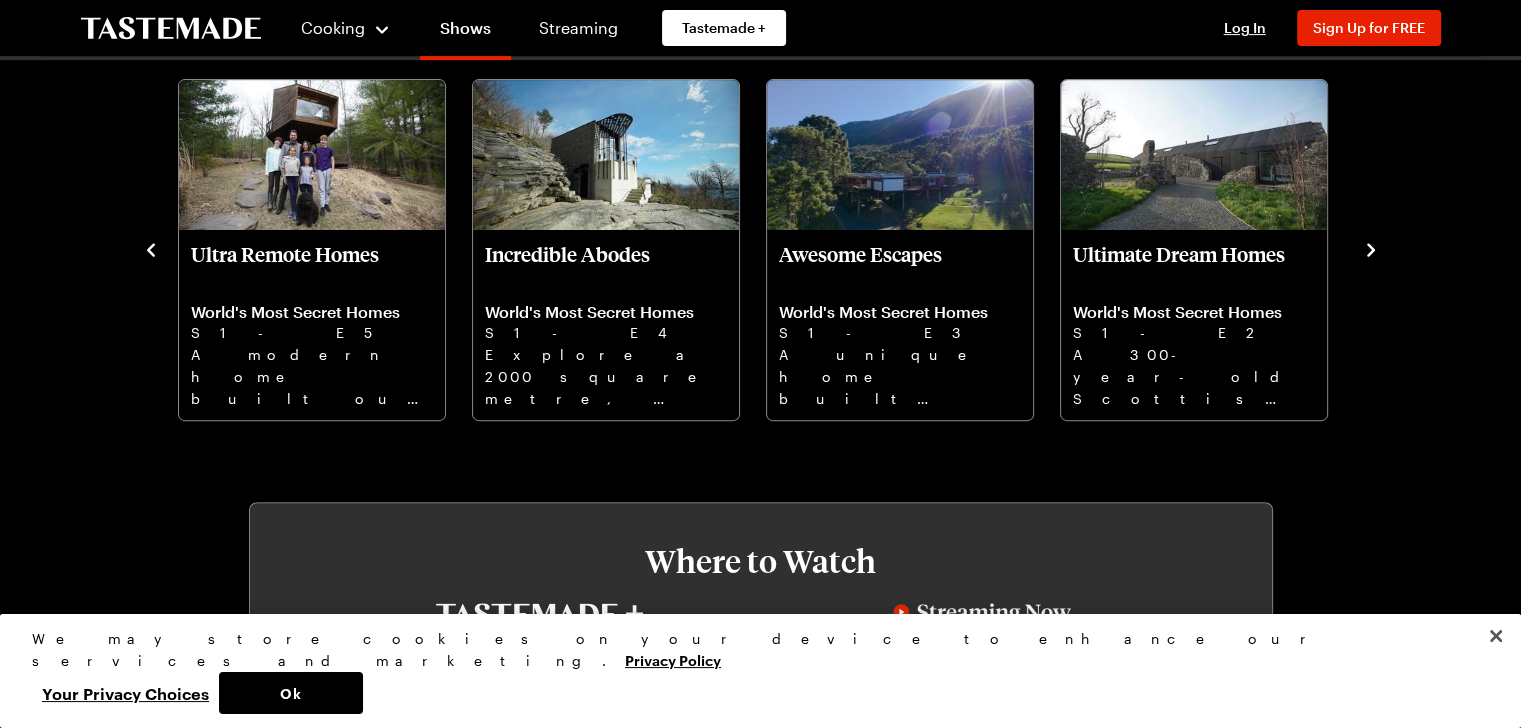 click 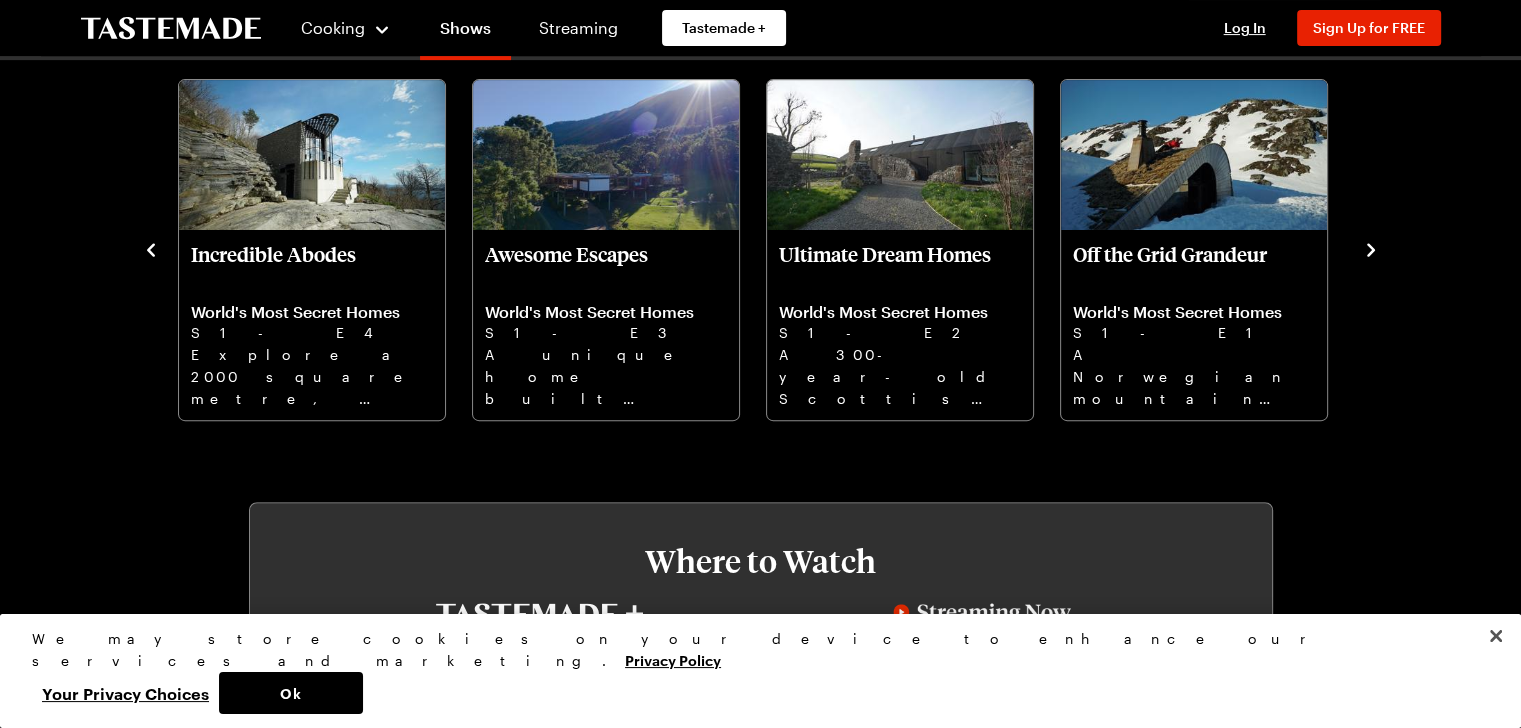 click 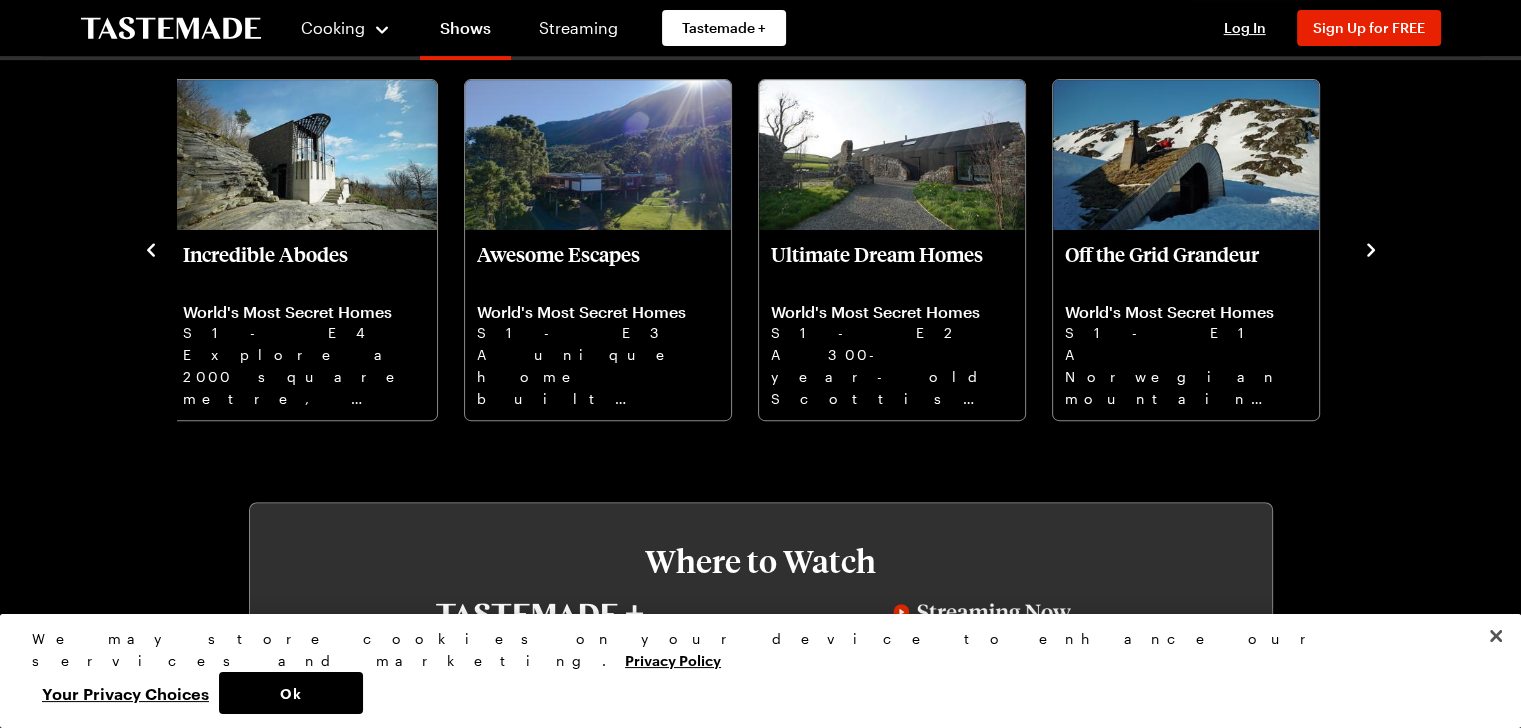 click 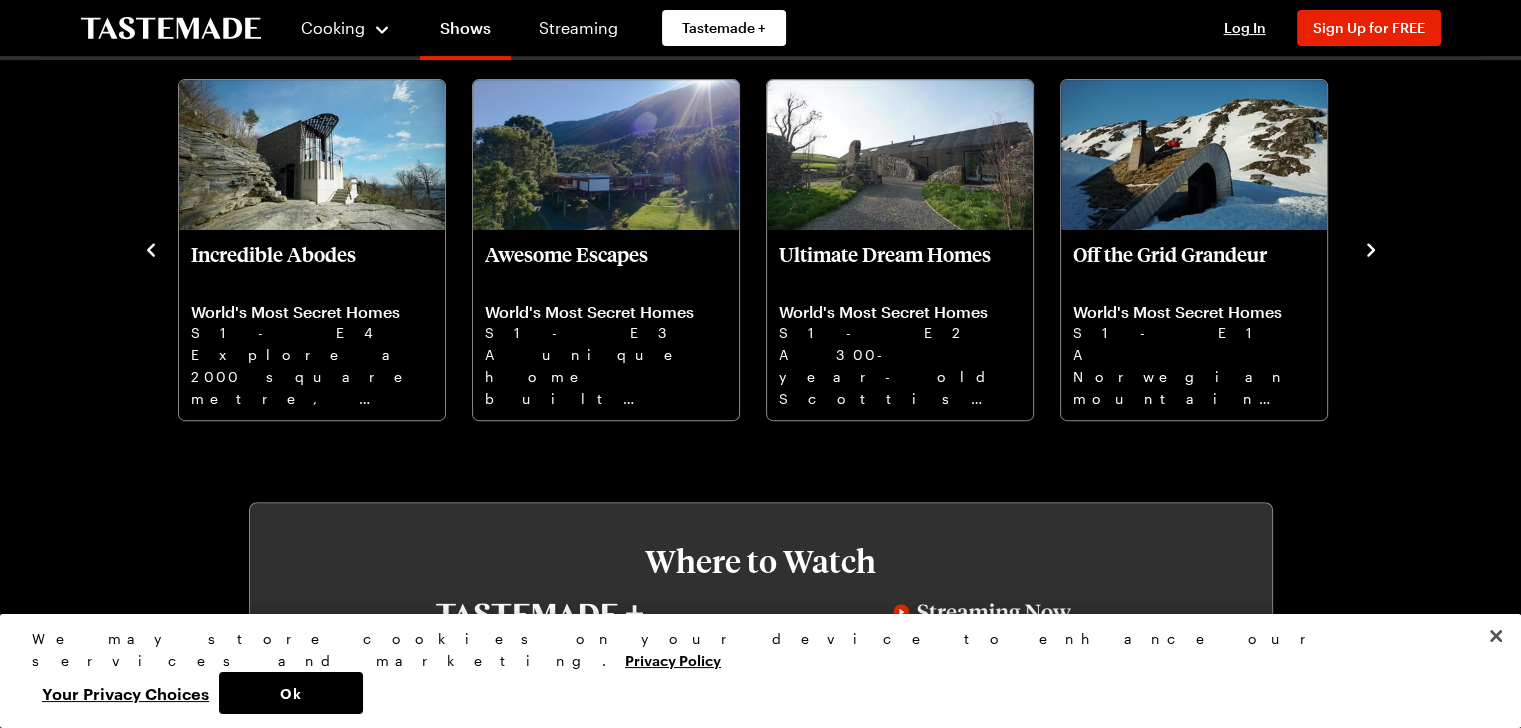 click 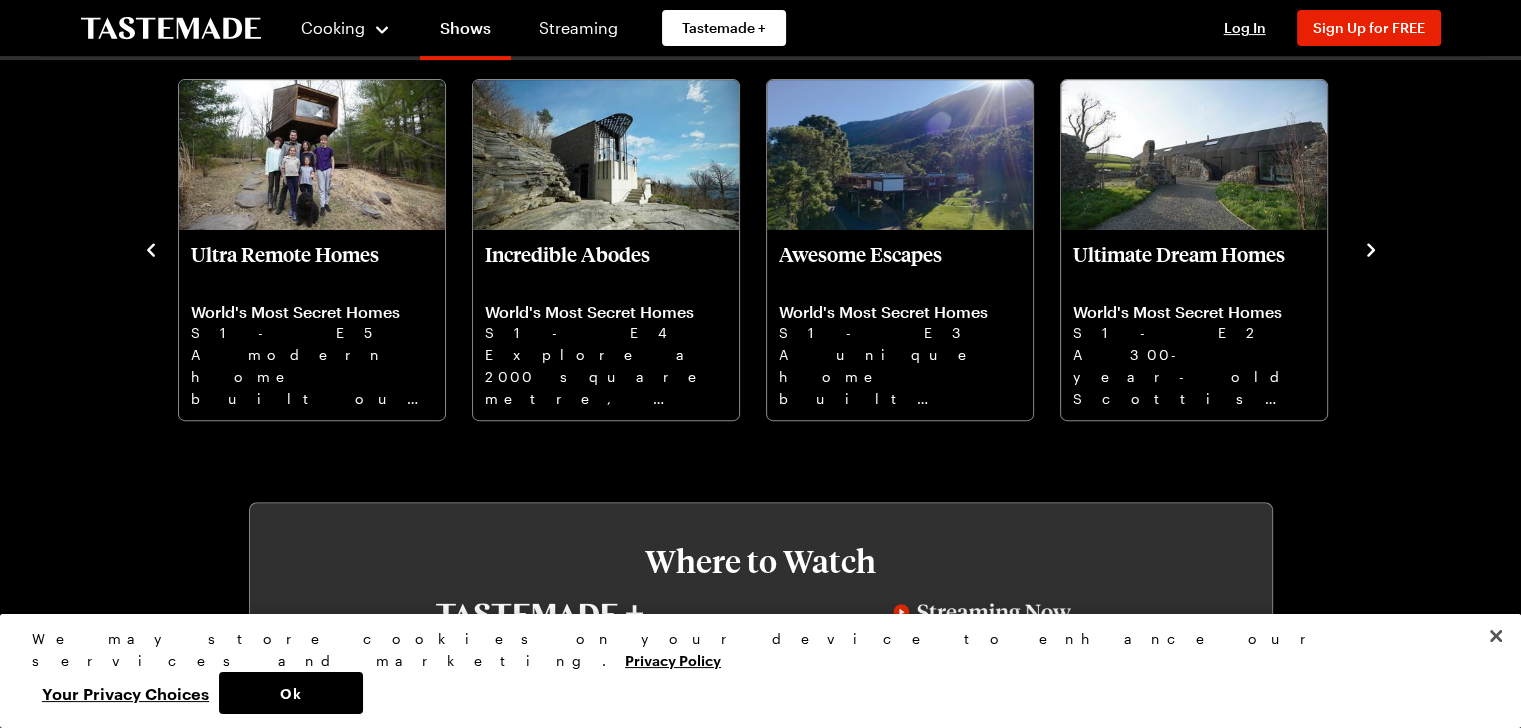 click 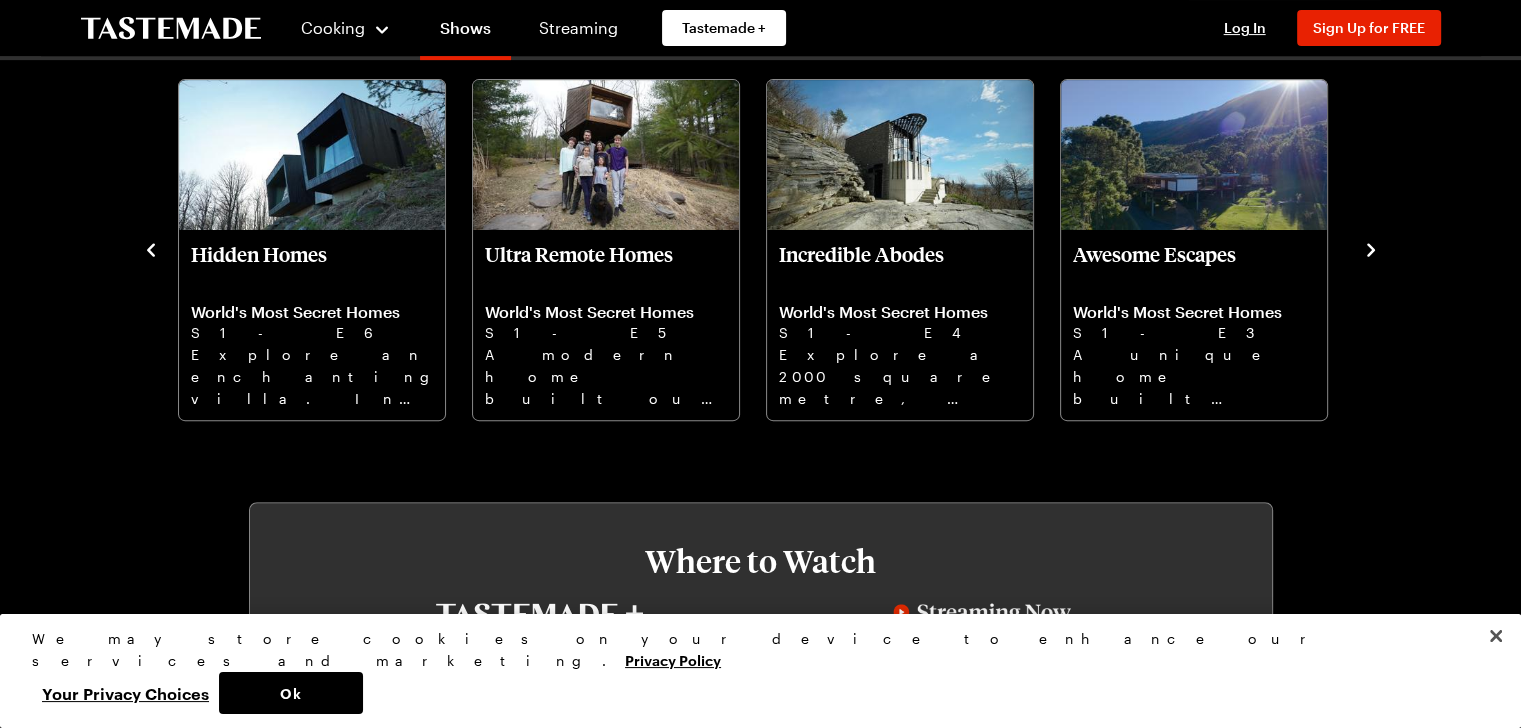 click 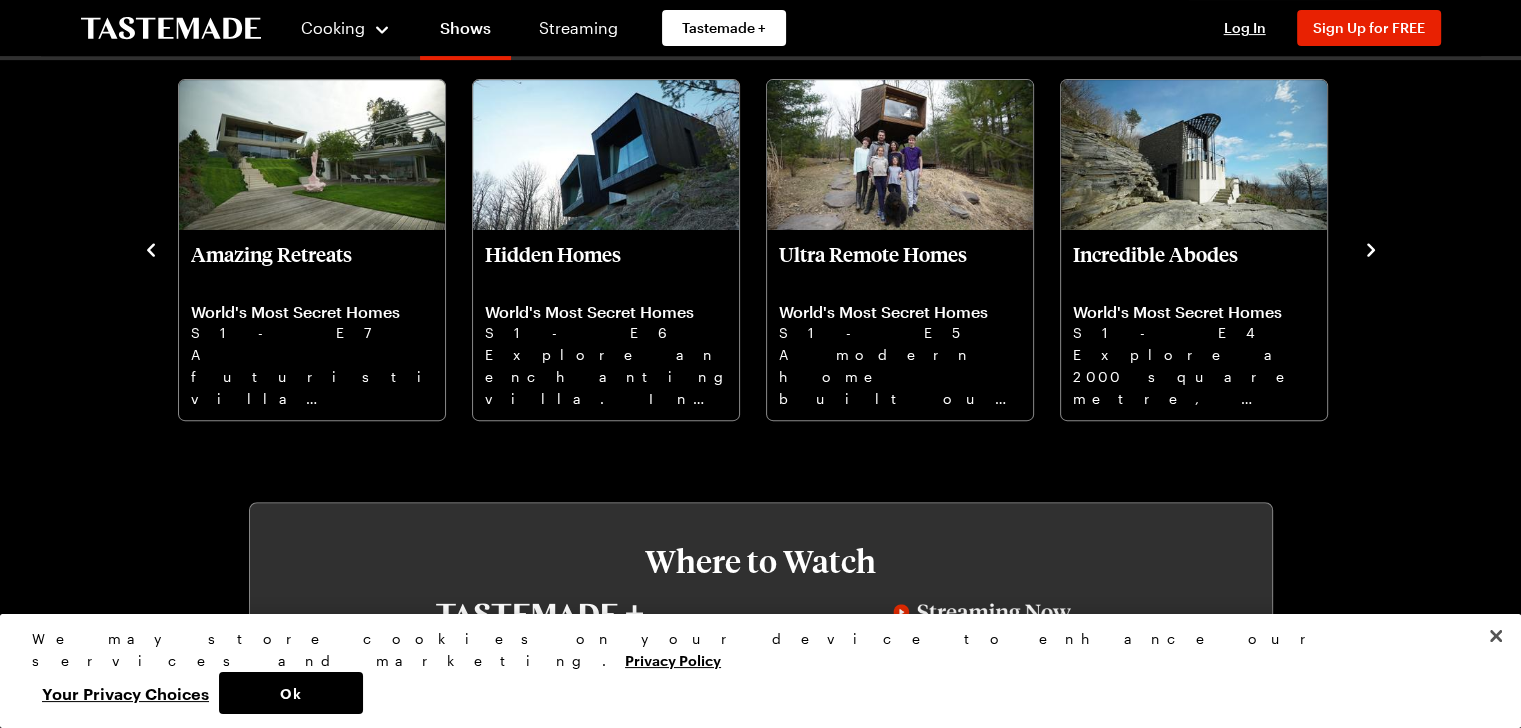 click 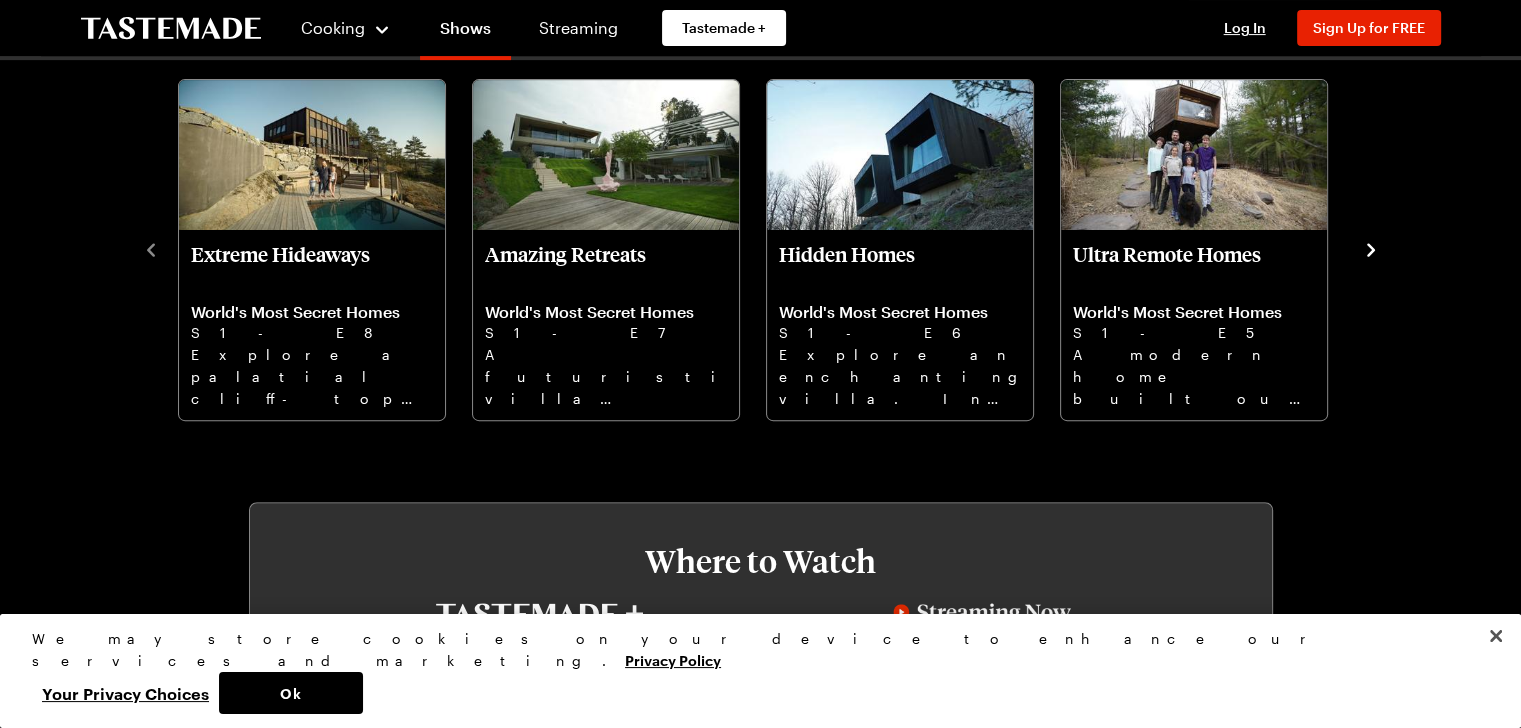 click 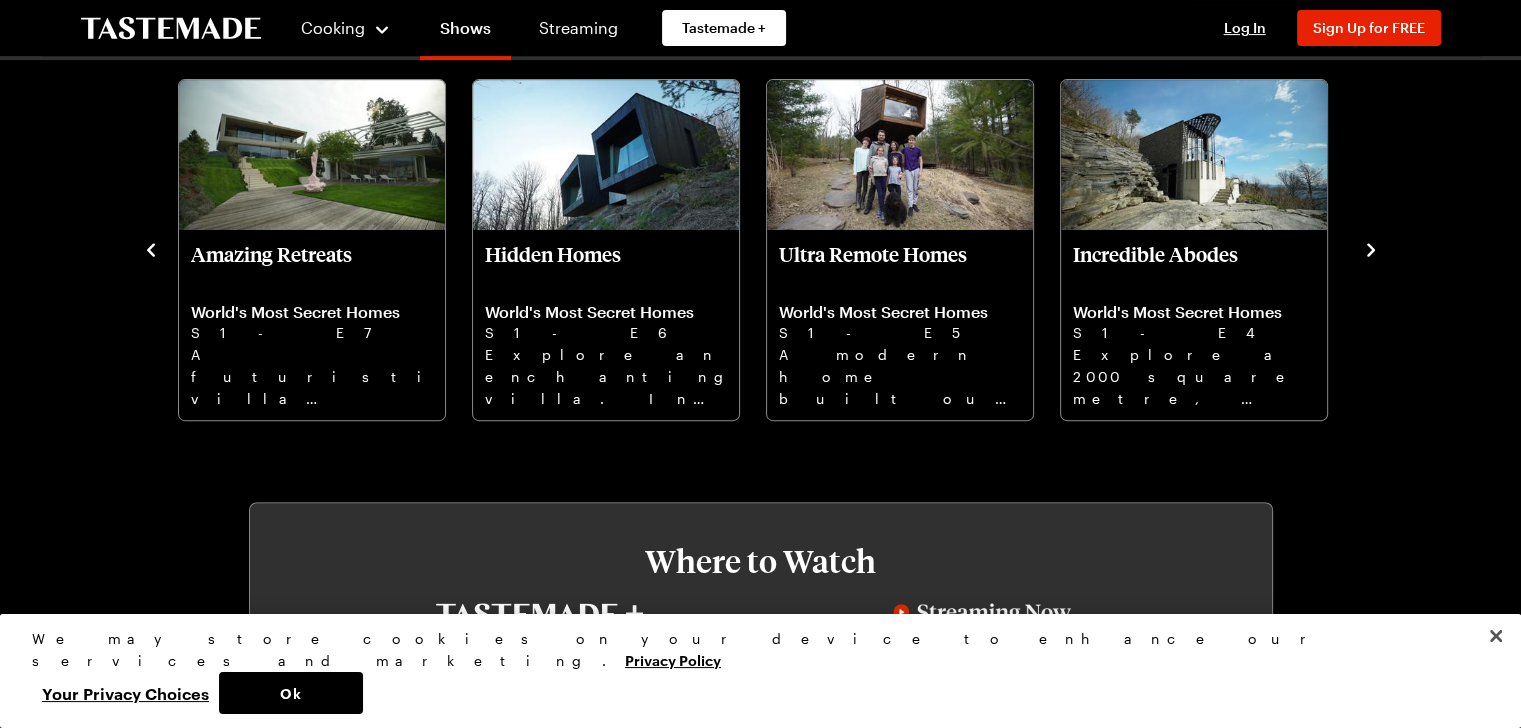 click 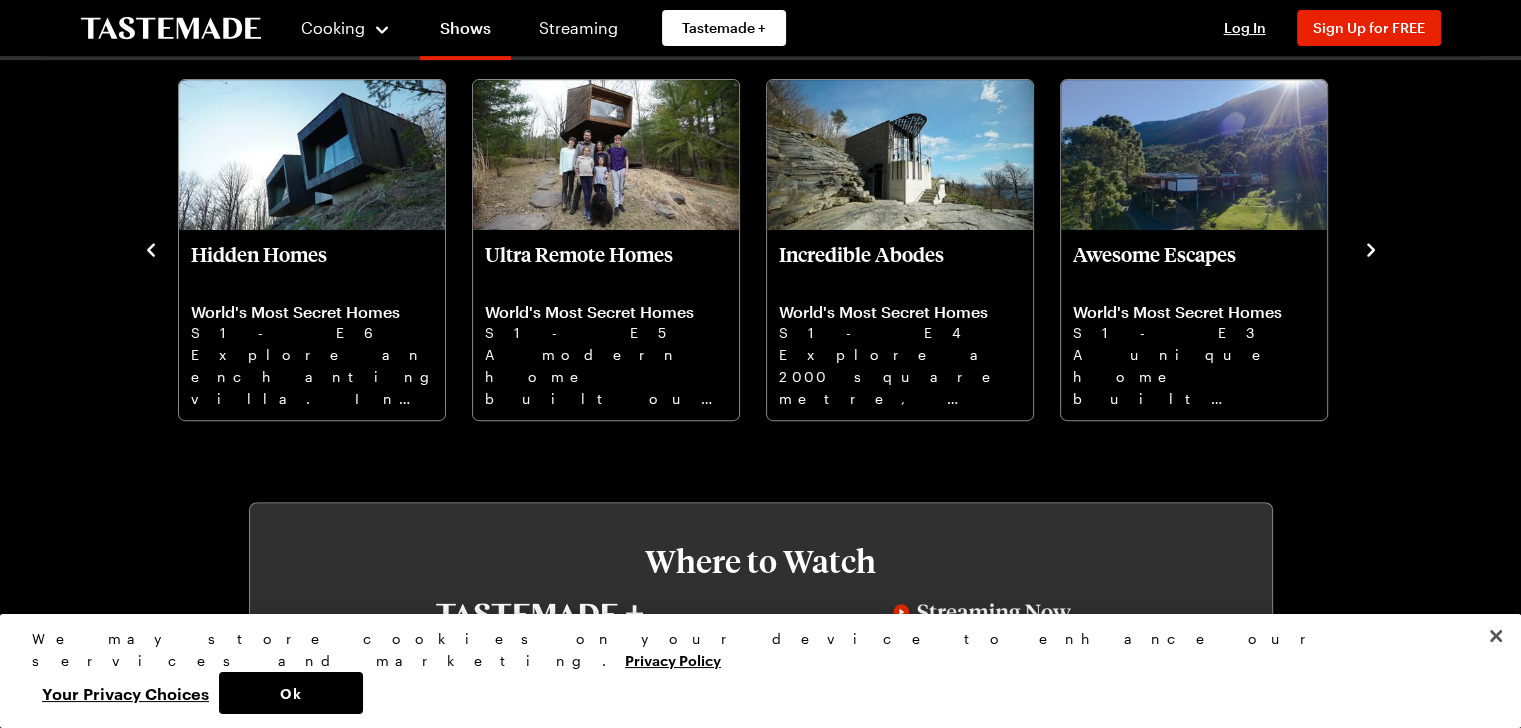 click 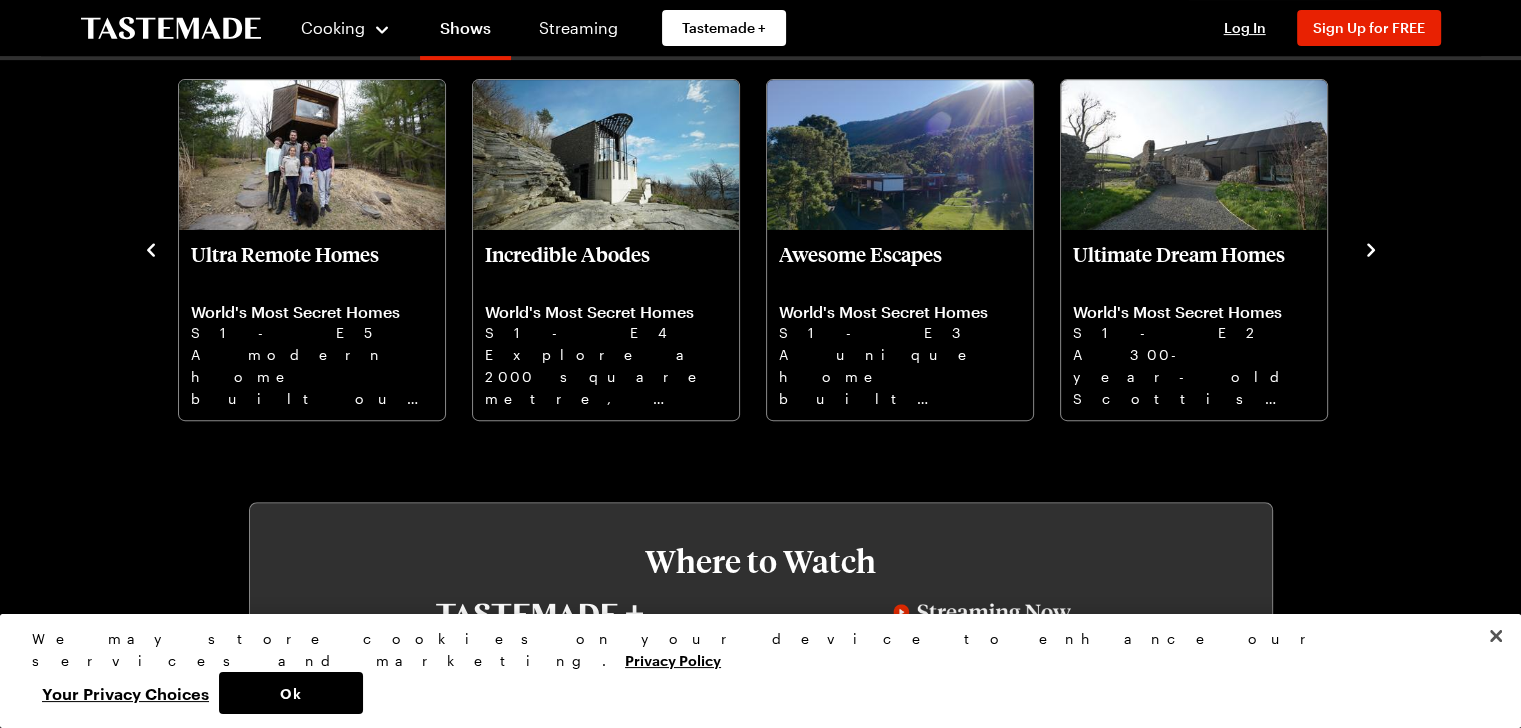 click 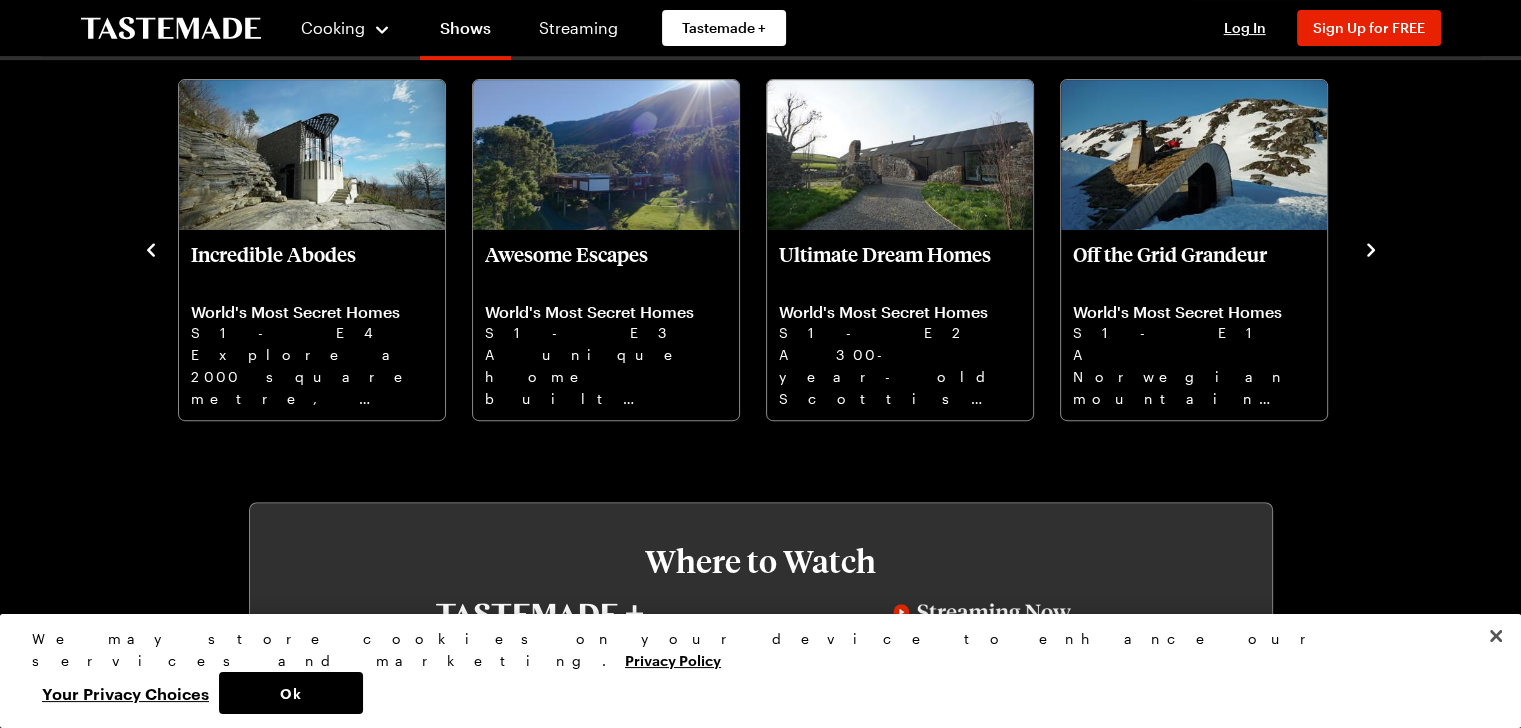 click 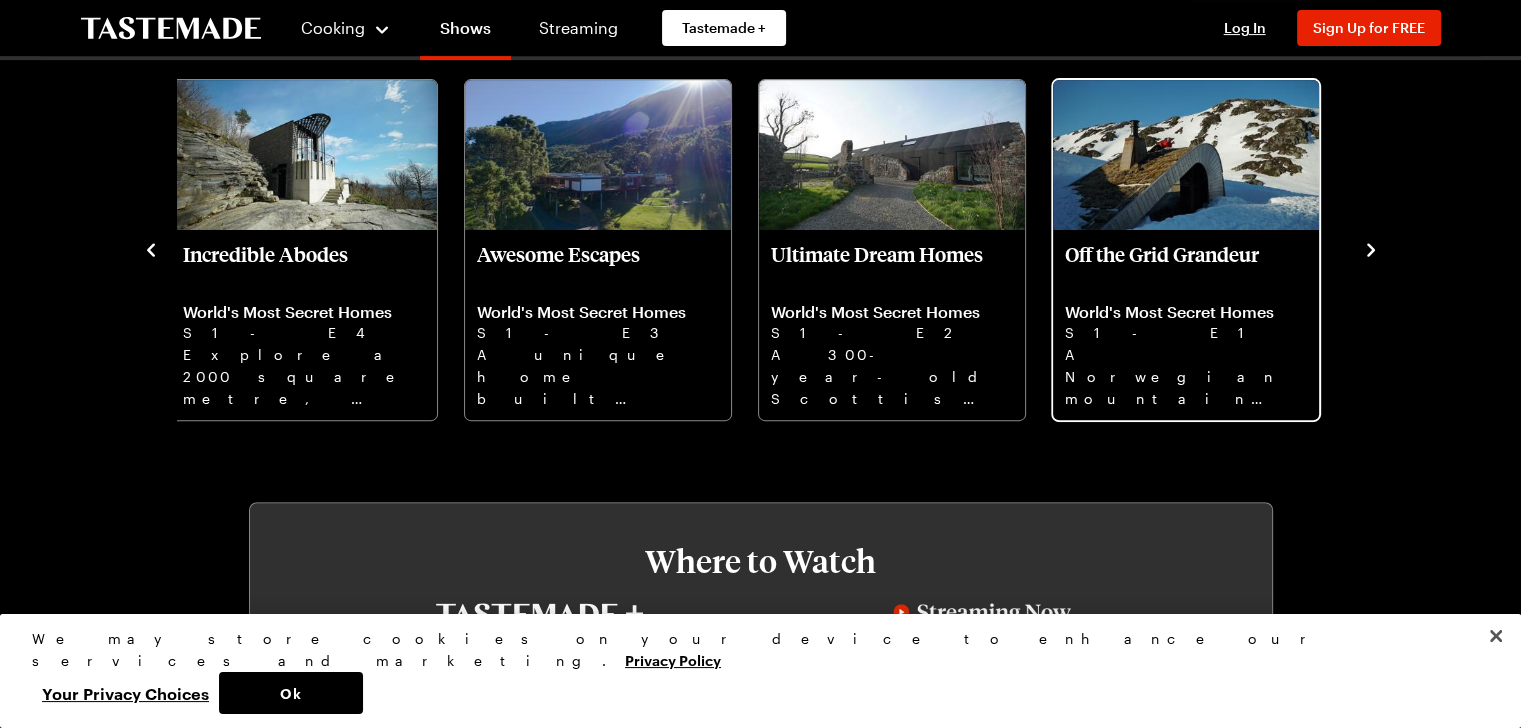 click on "Off the Grid Grandeur" at bounding box center [1186, 266] 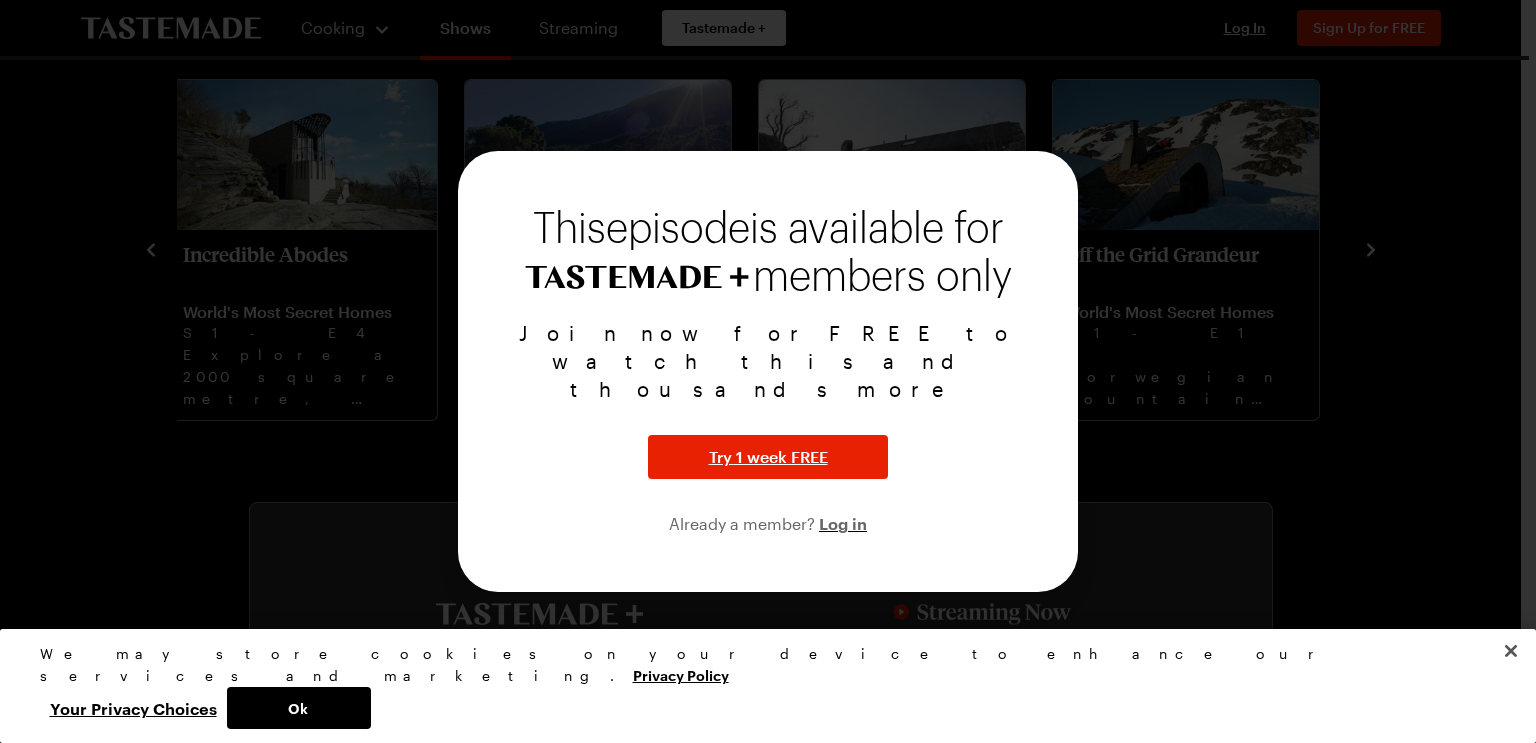 click at bounding box center (768, 371) 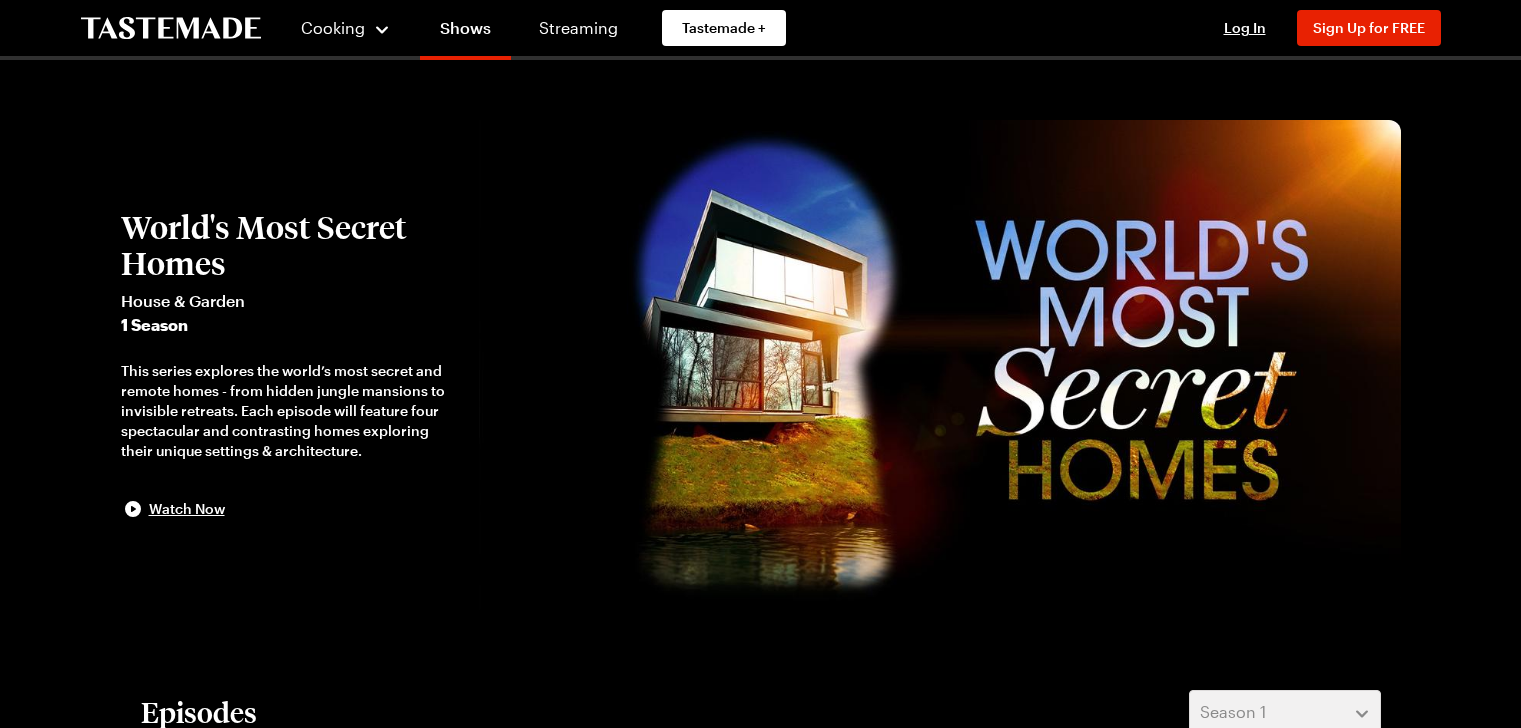 scroll, scrollTop: 0, scrollLeft: 0, axis: both 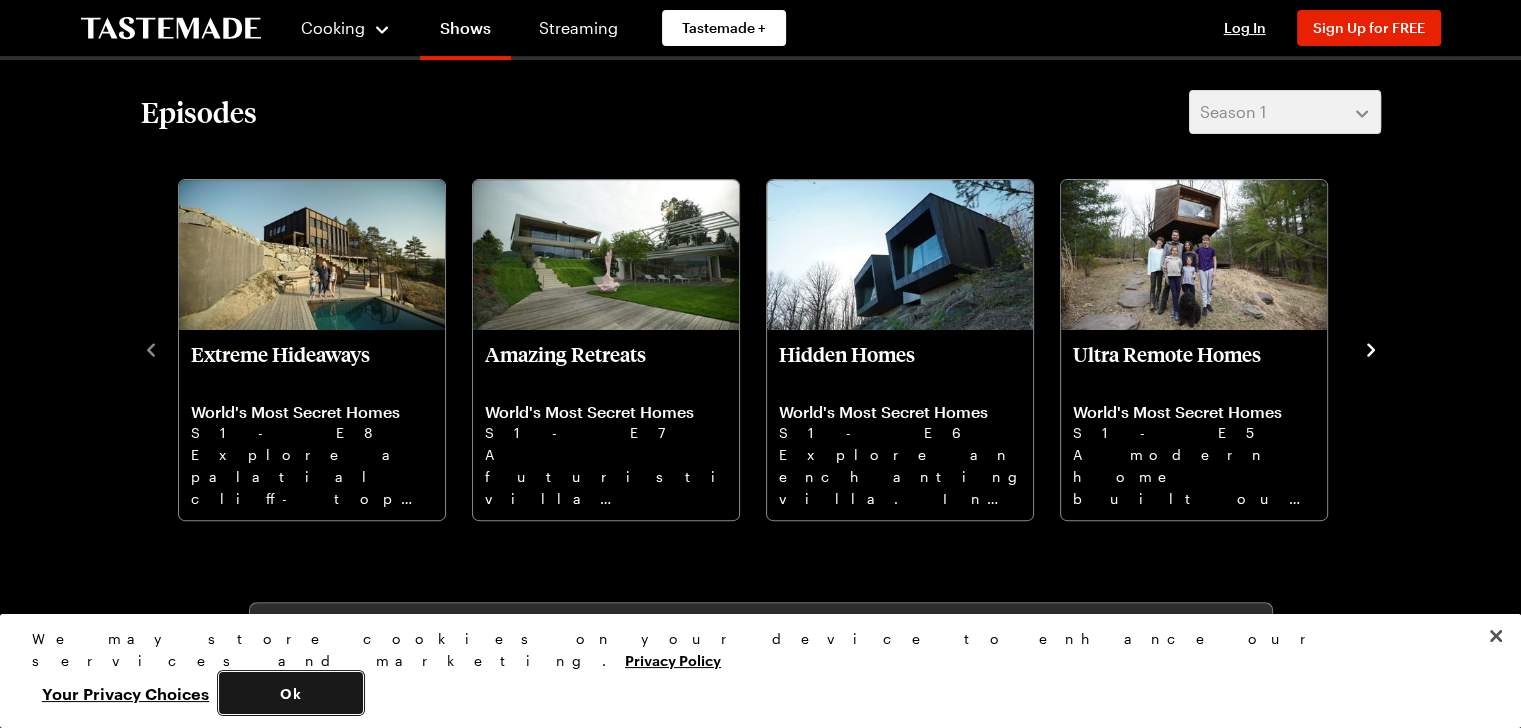 click on "Ok" at bounding box center [291, 693] 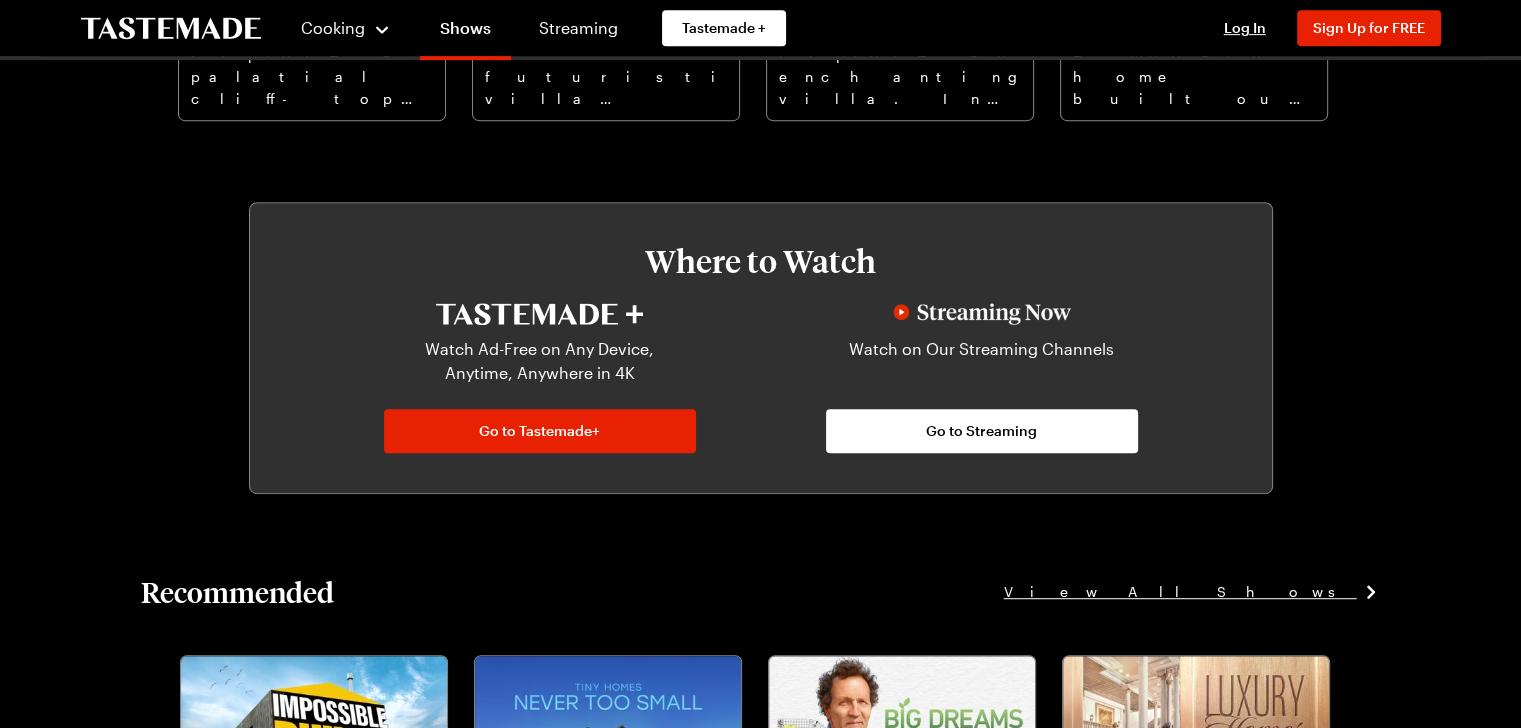 scroll, scrollTop: 600, scrollLeft: 0, axis: vertical 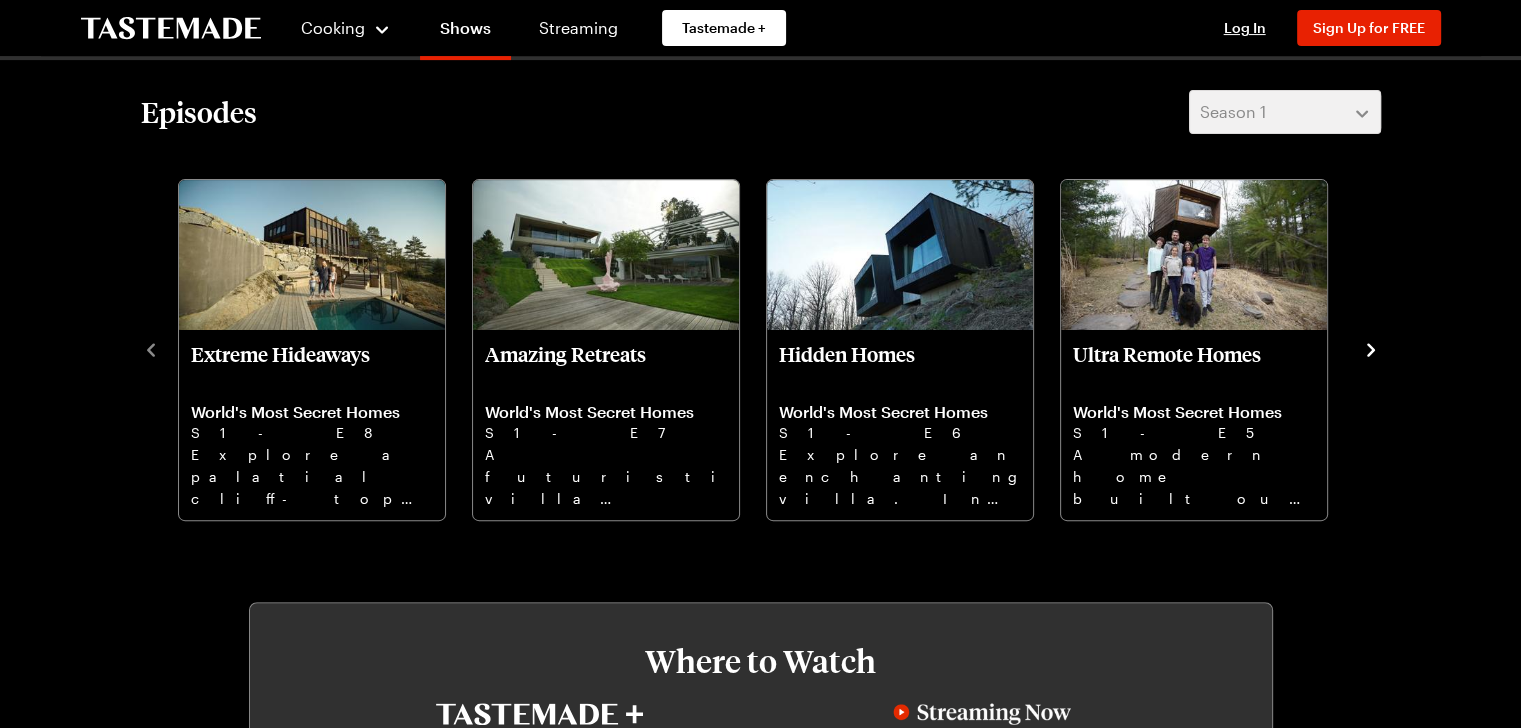 click 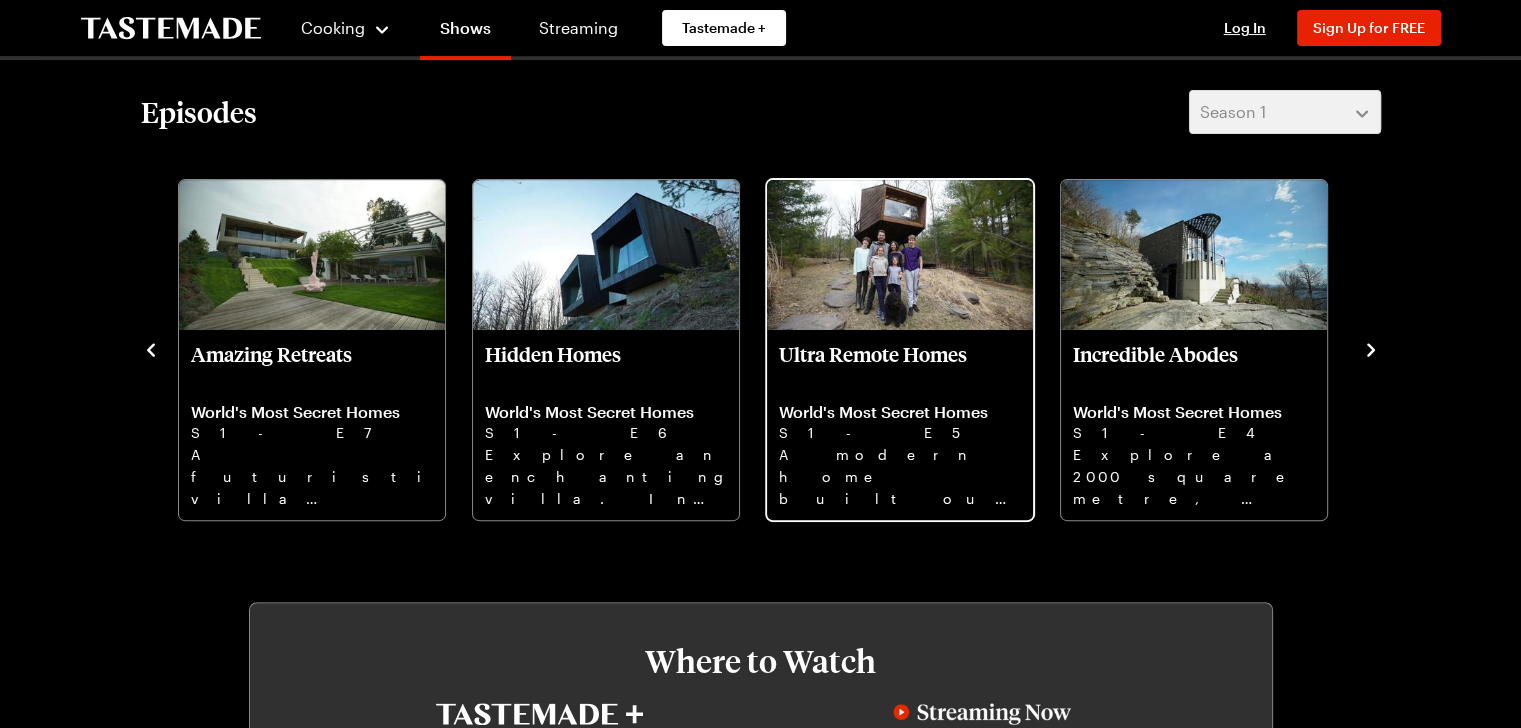 click on "A modern home built out of flint, a sleek glass residence next to a scenic lake. A tree house getaway." at bounding box center [900, 476] 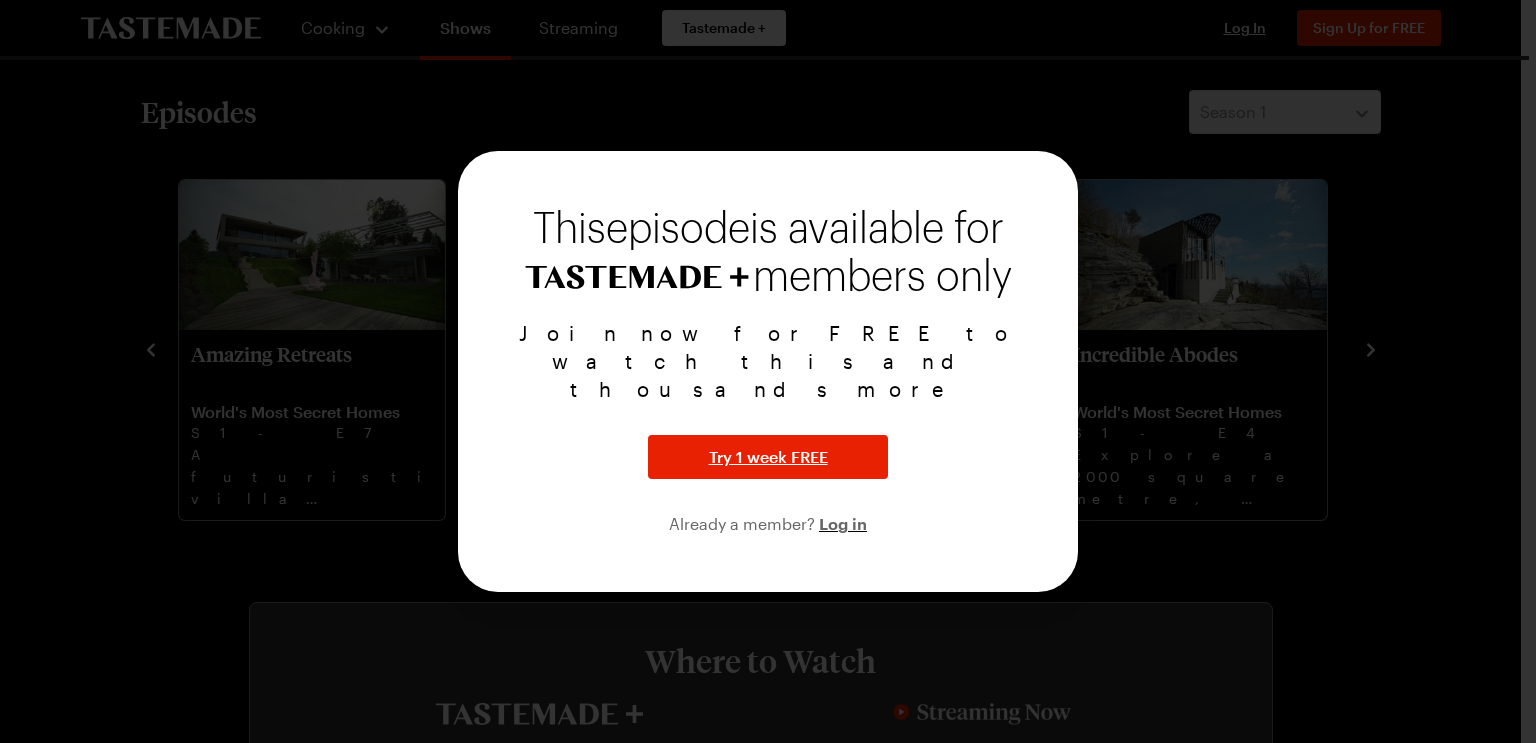 click at bounding box center [768, 371] 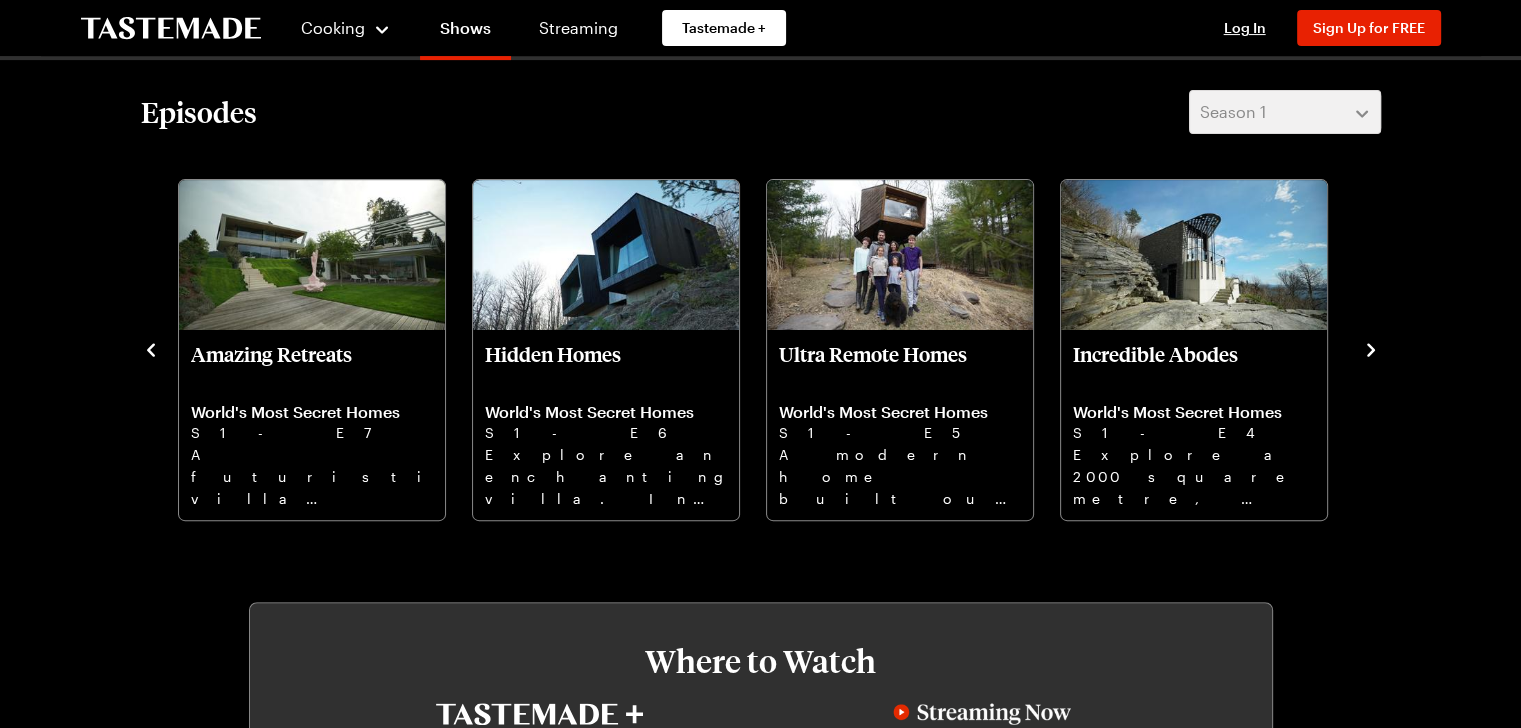click 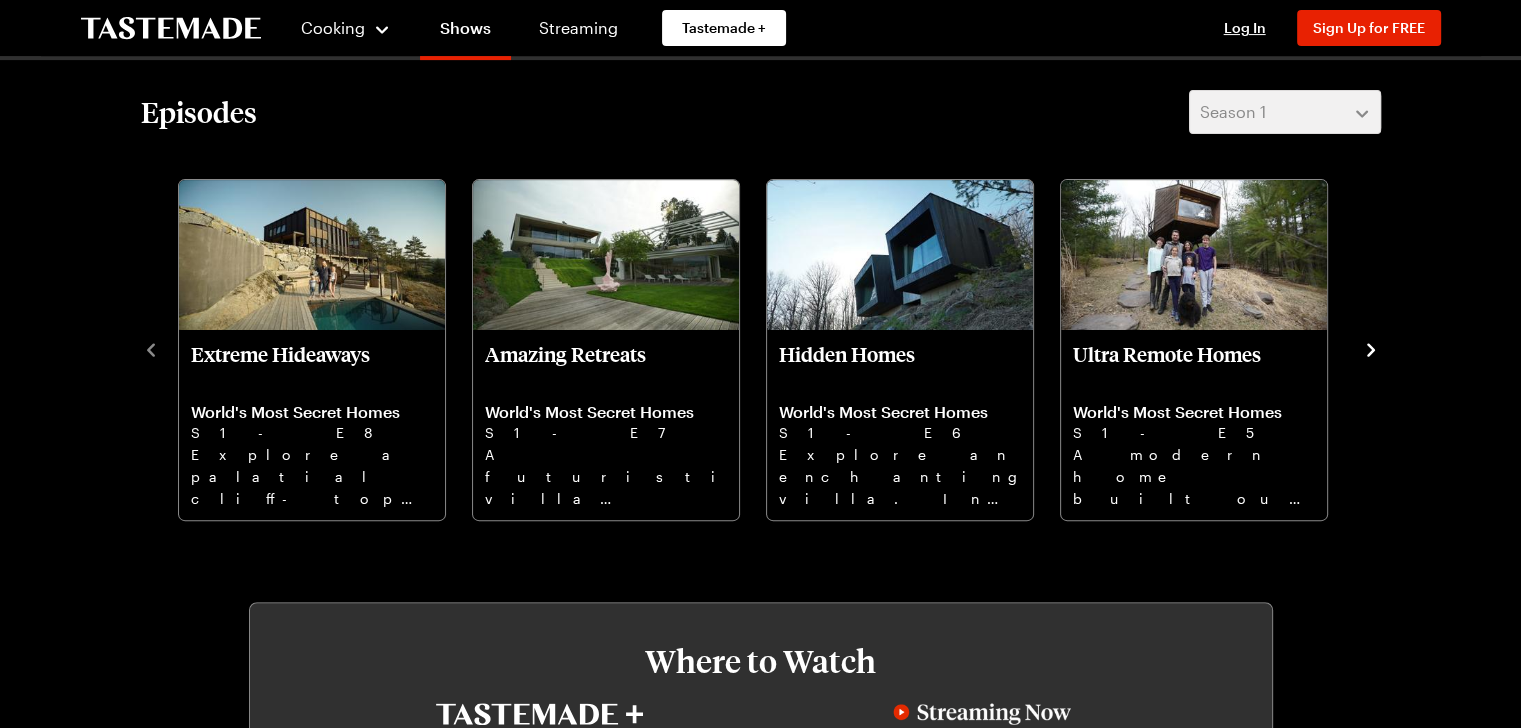 click 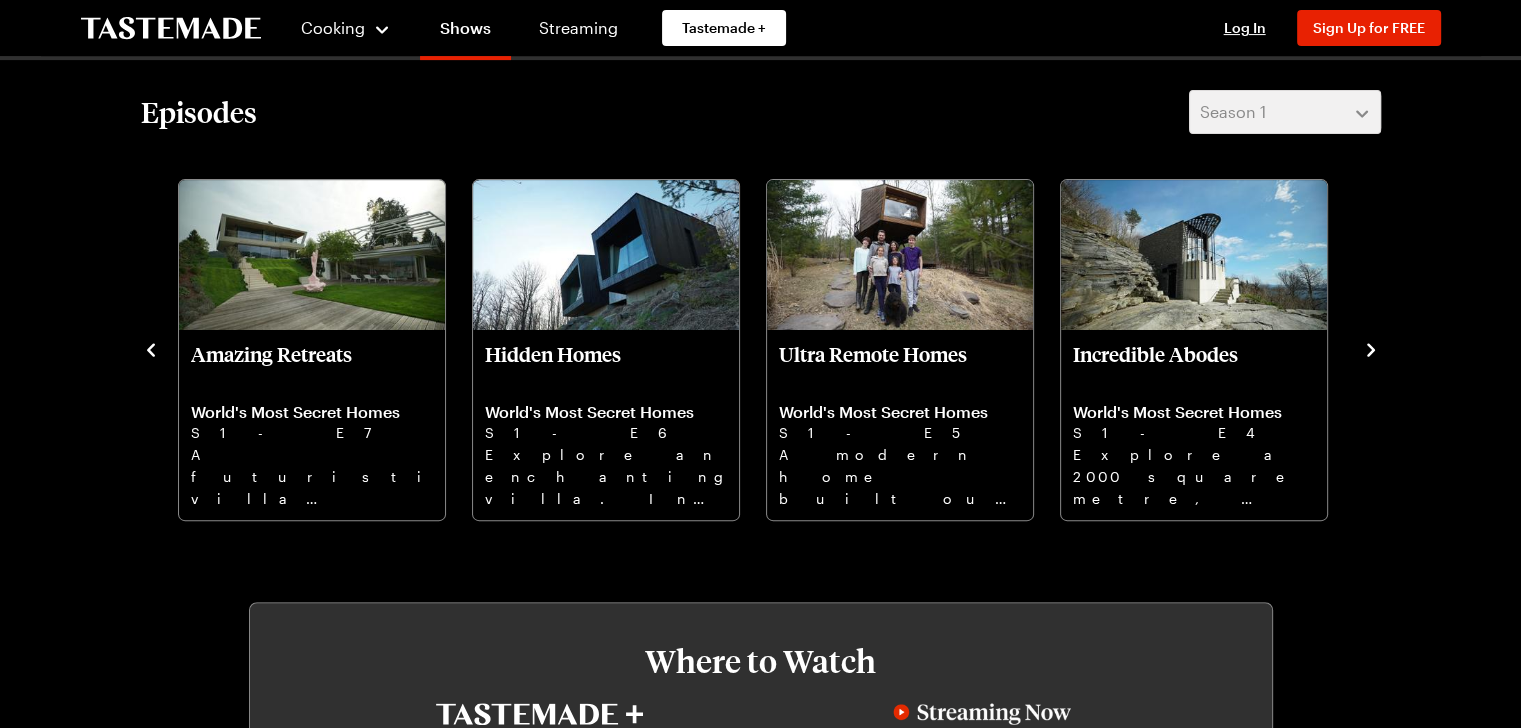click 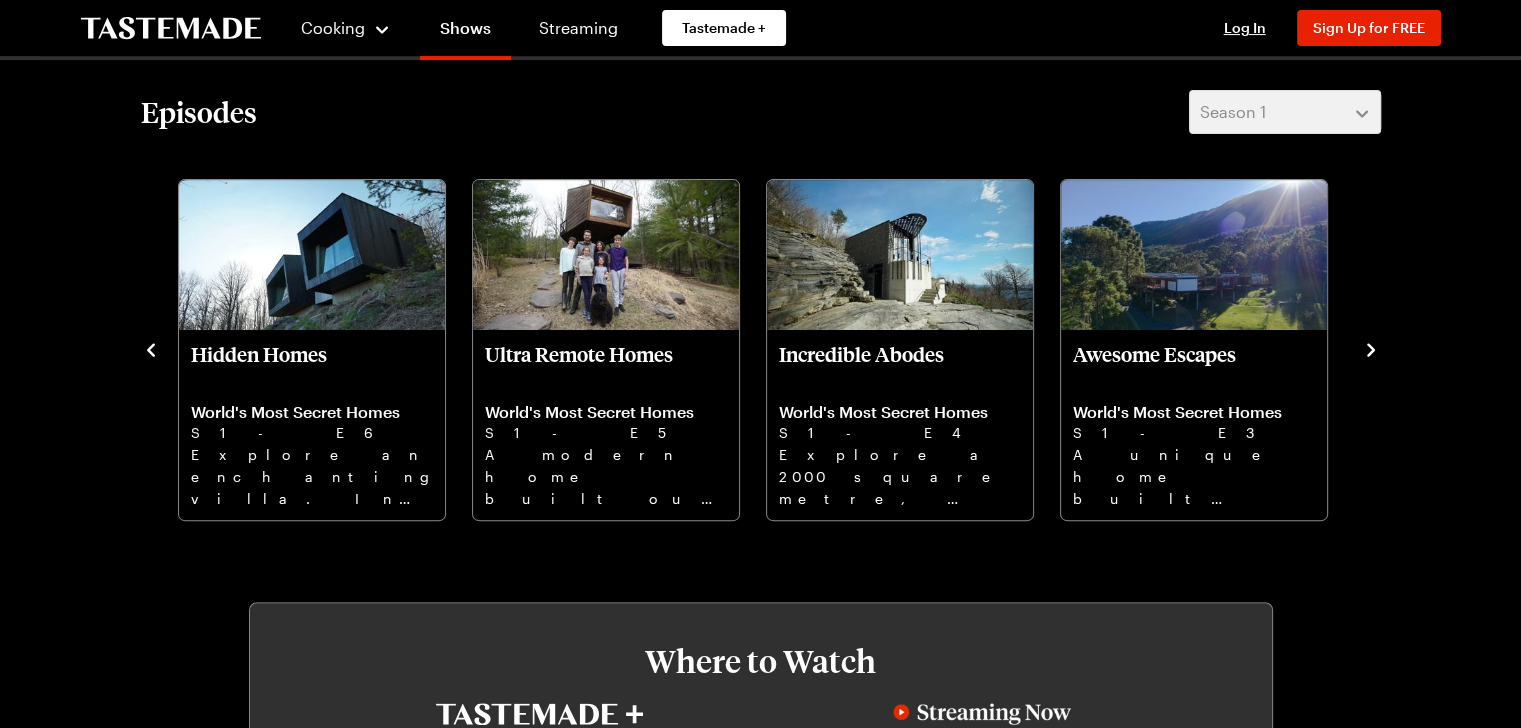 click 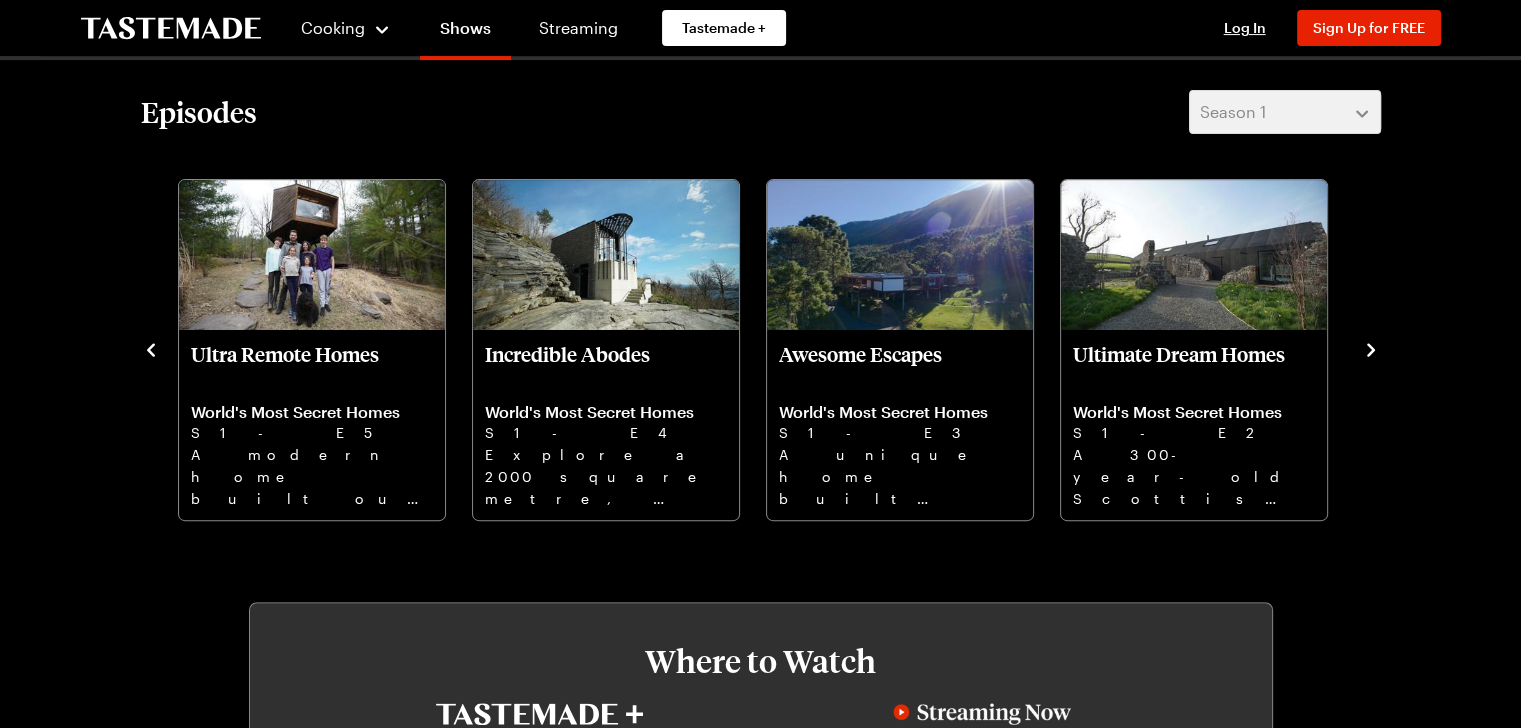 click 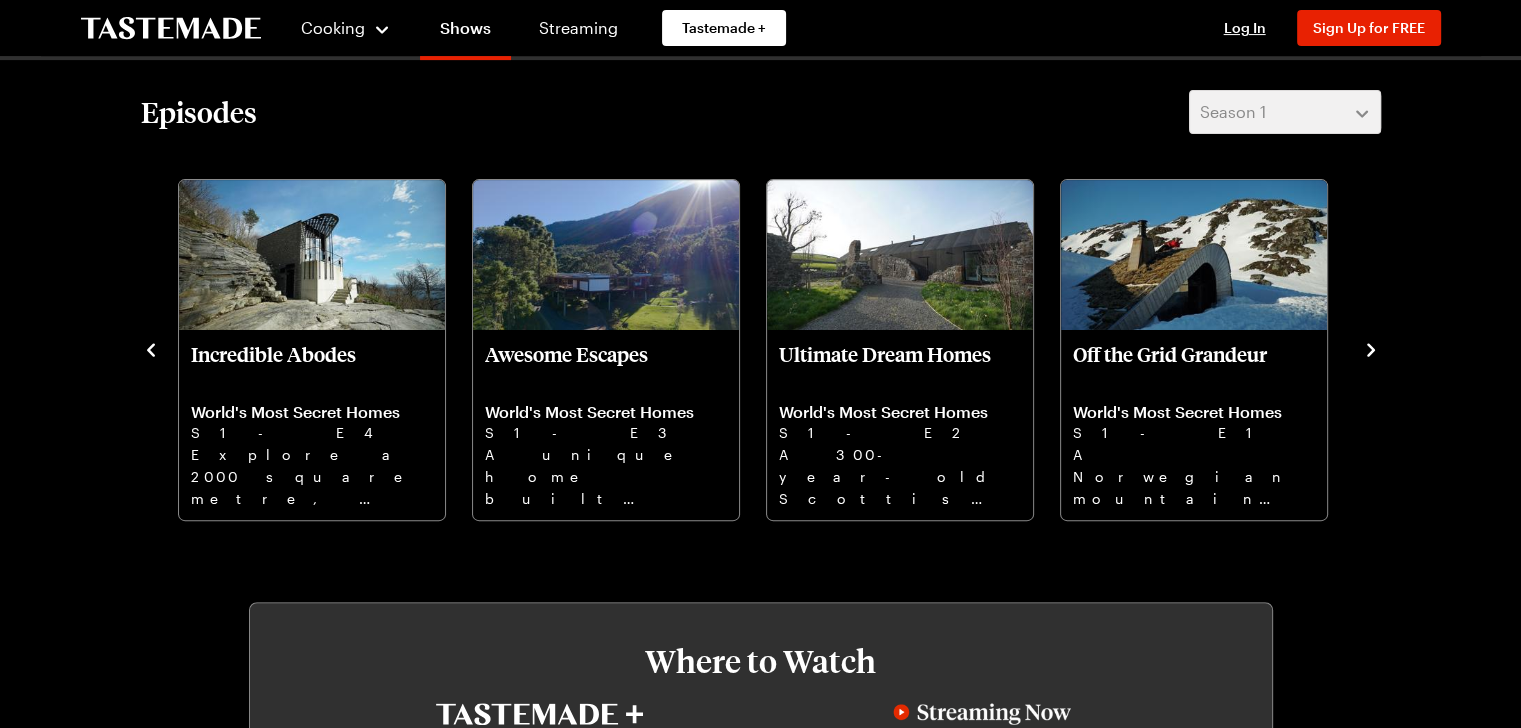 click 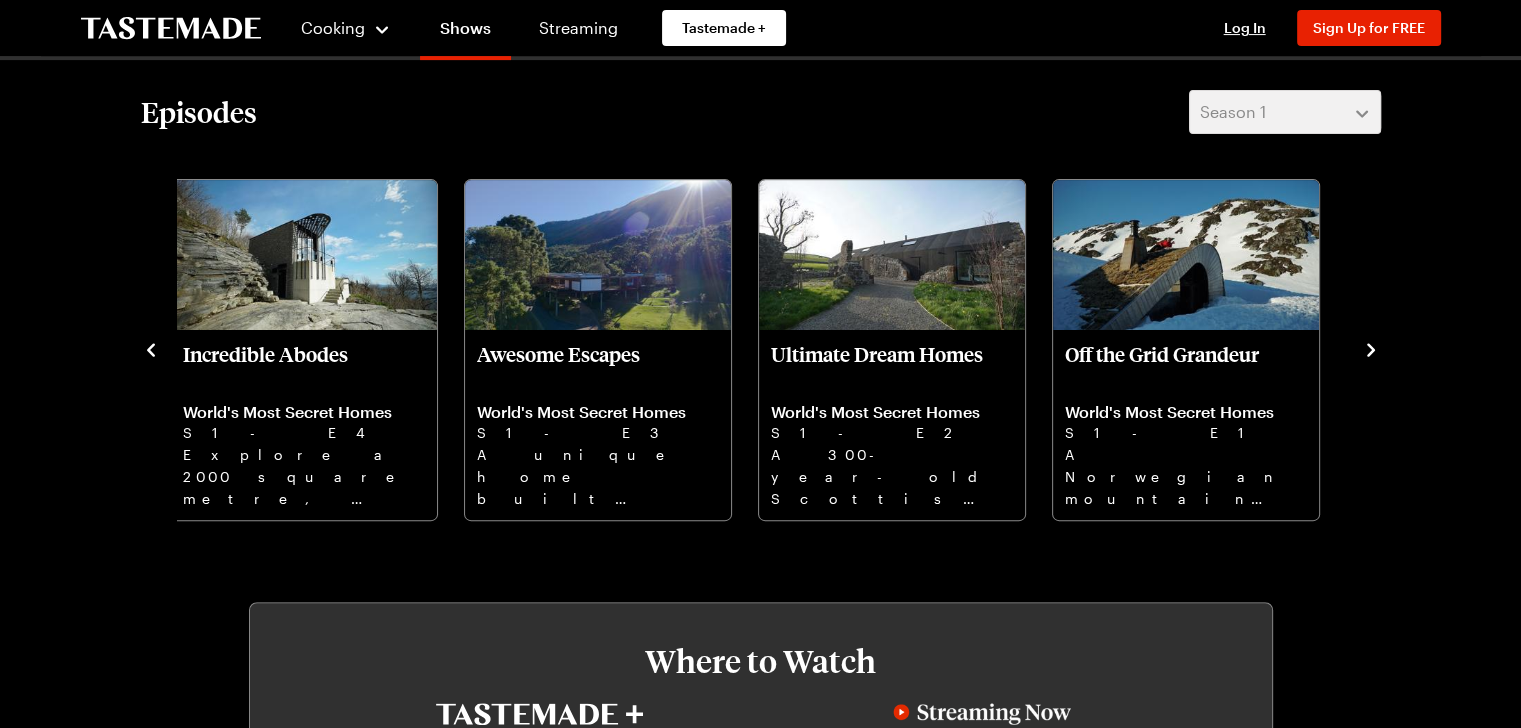 click 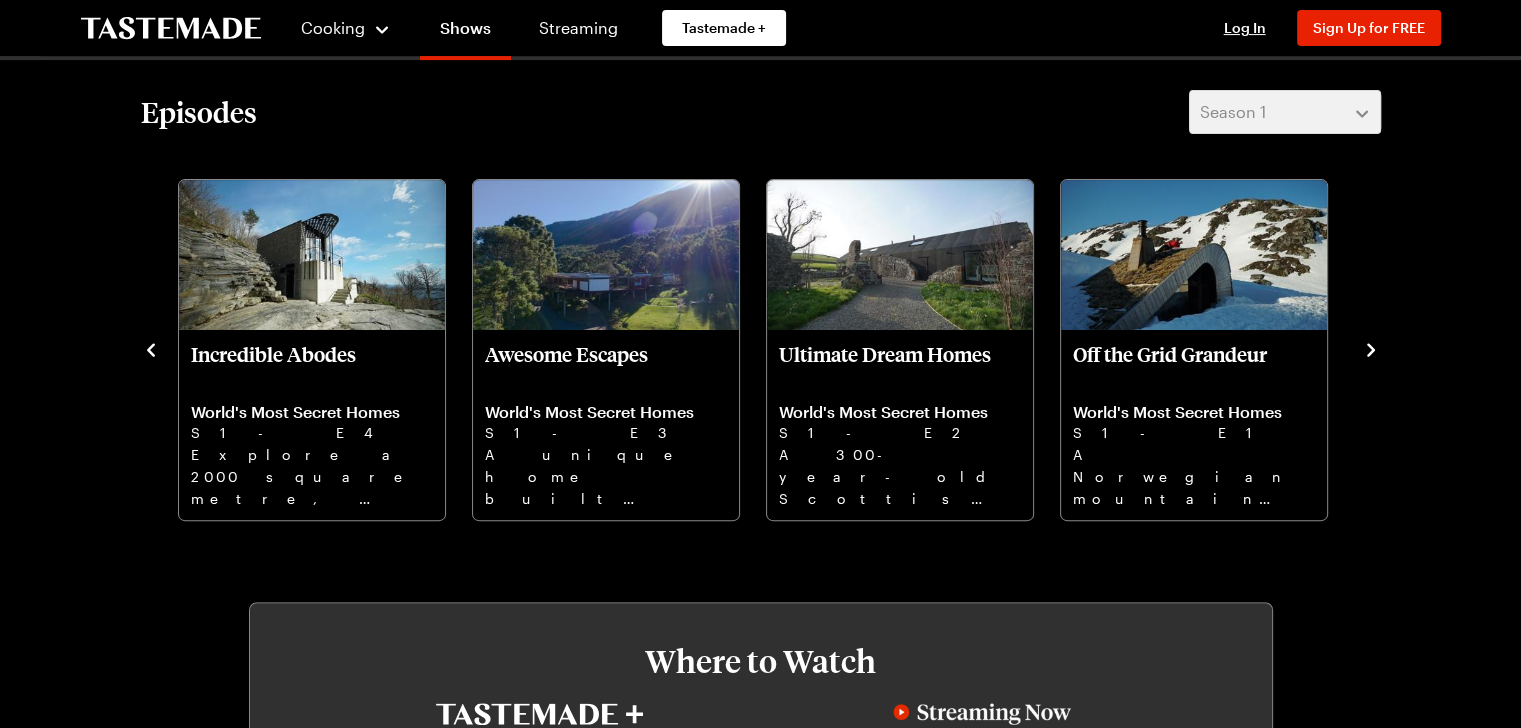 click 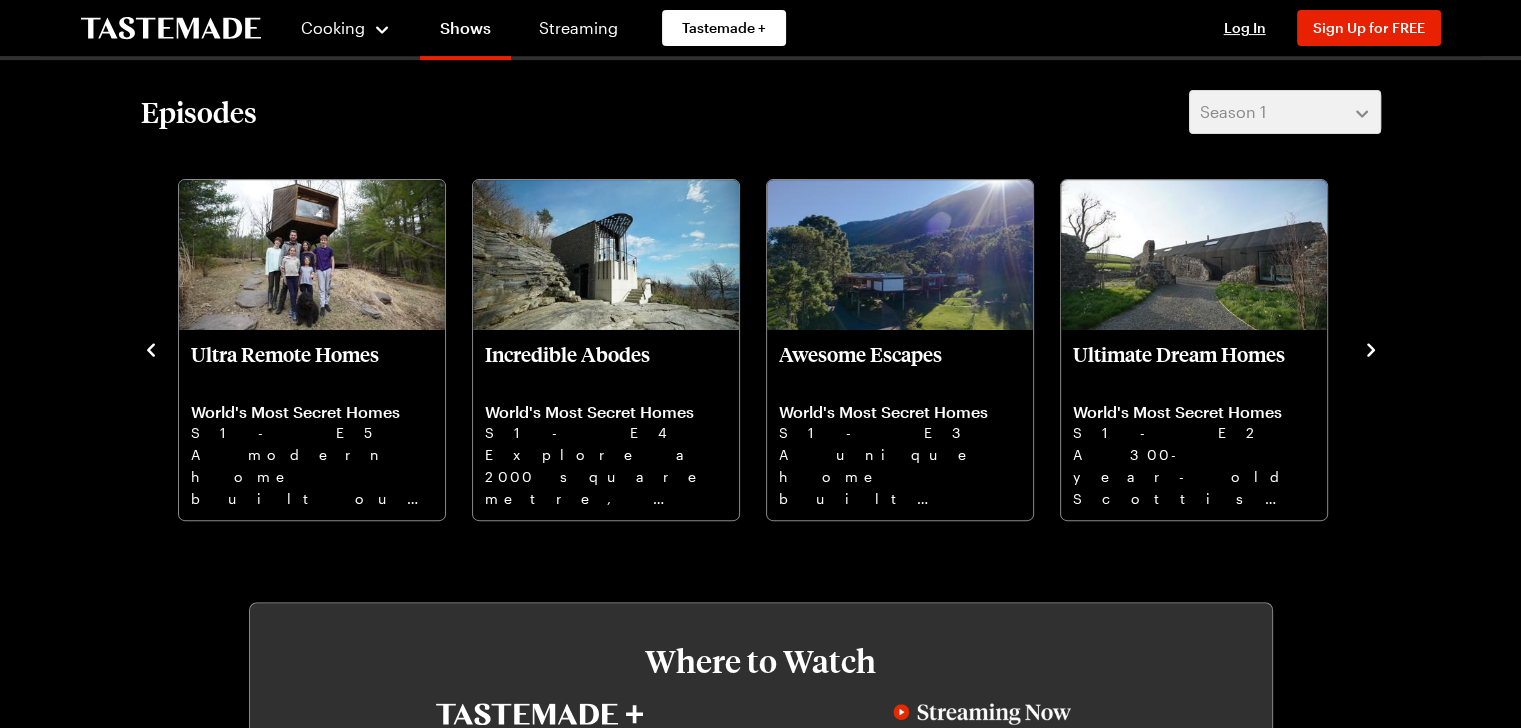 click 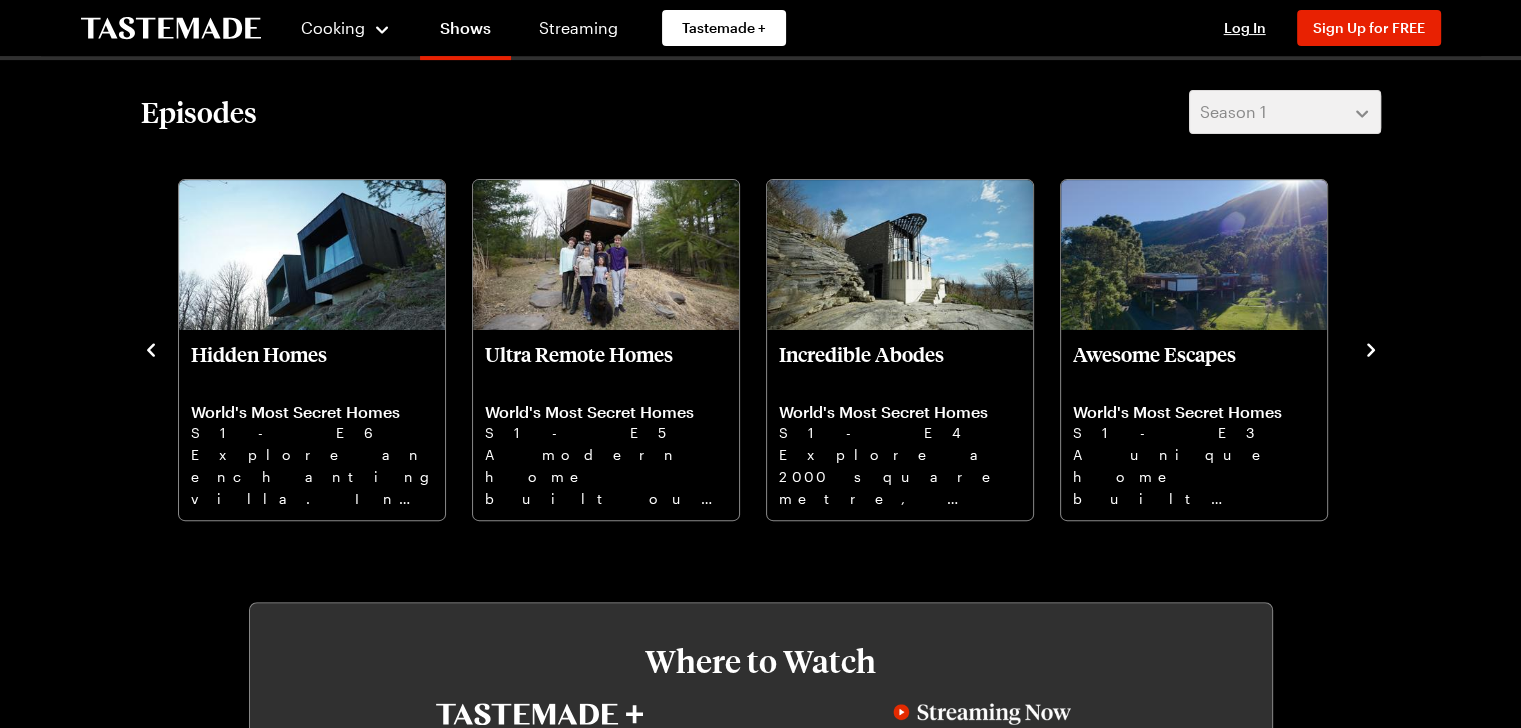 click 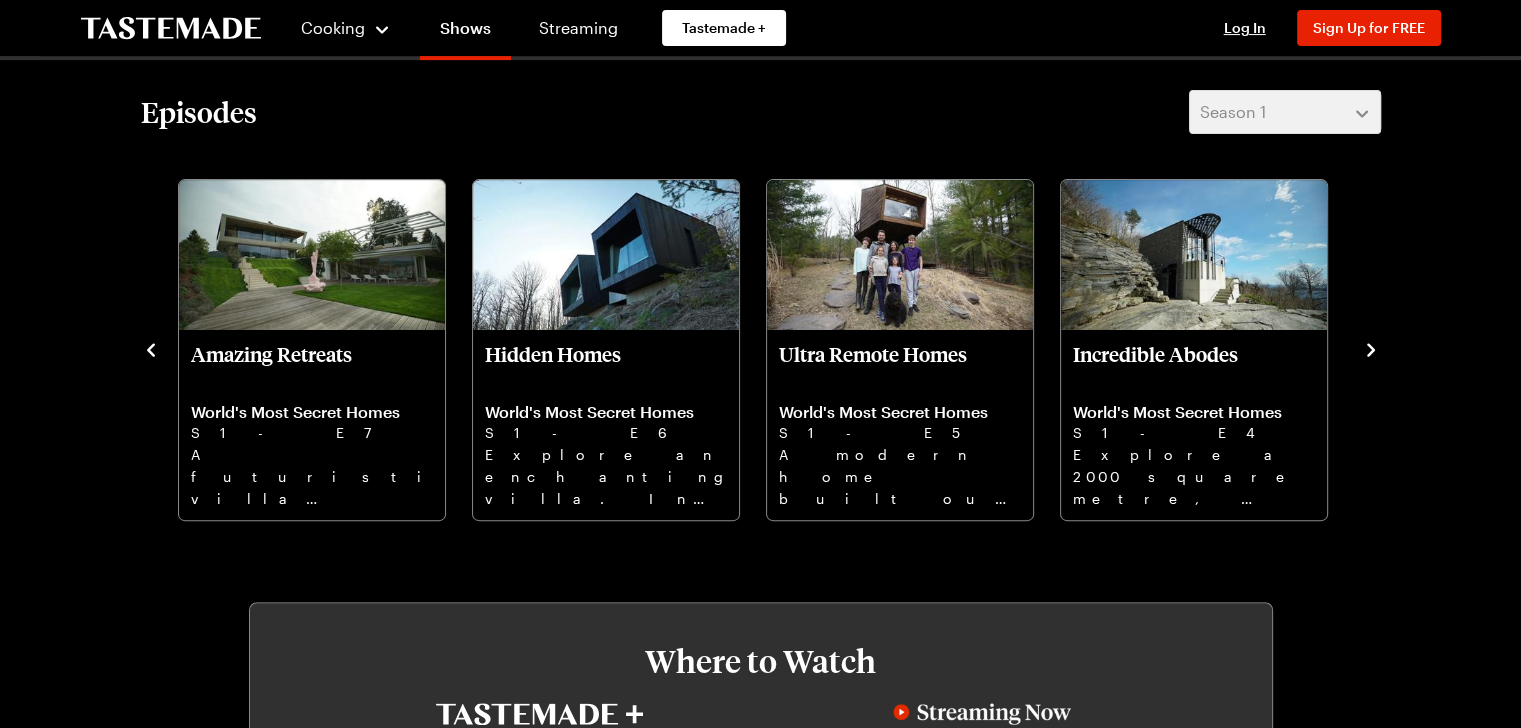click 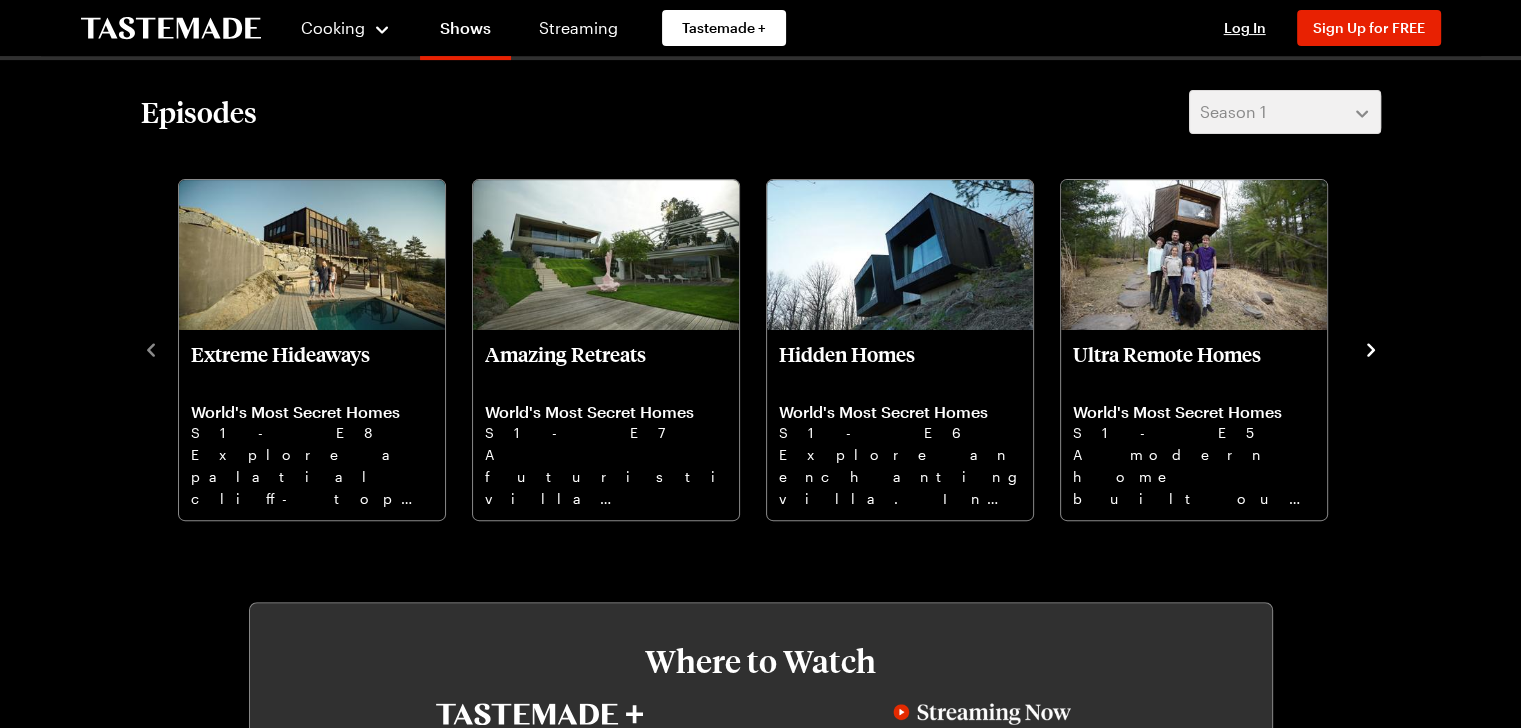 click 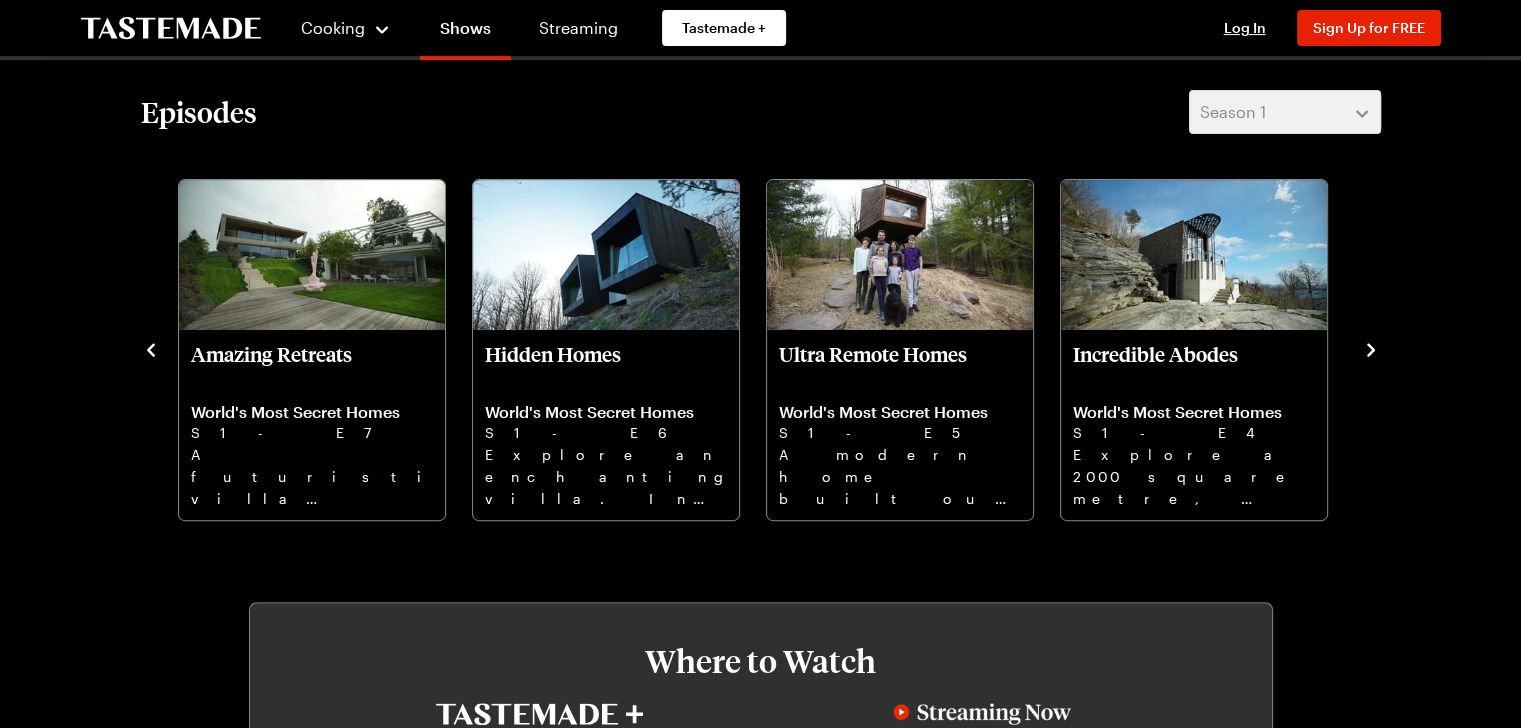 click 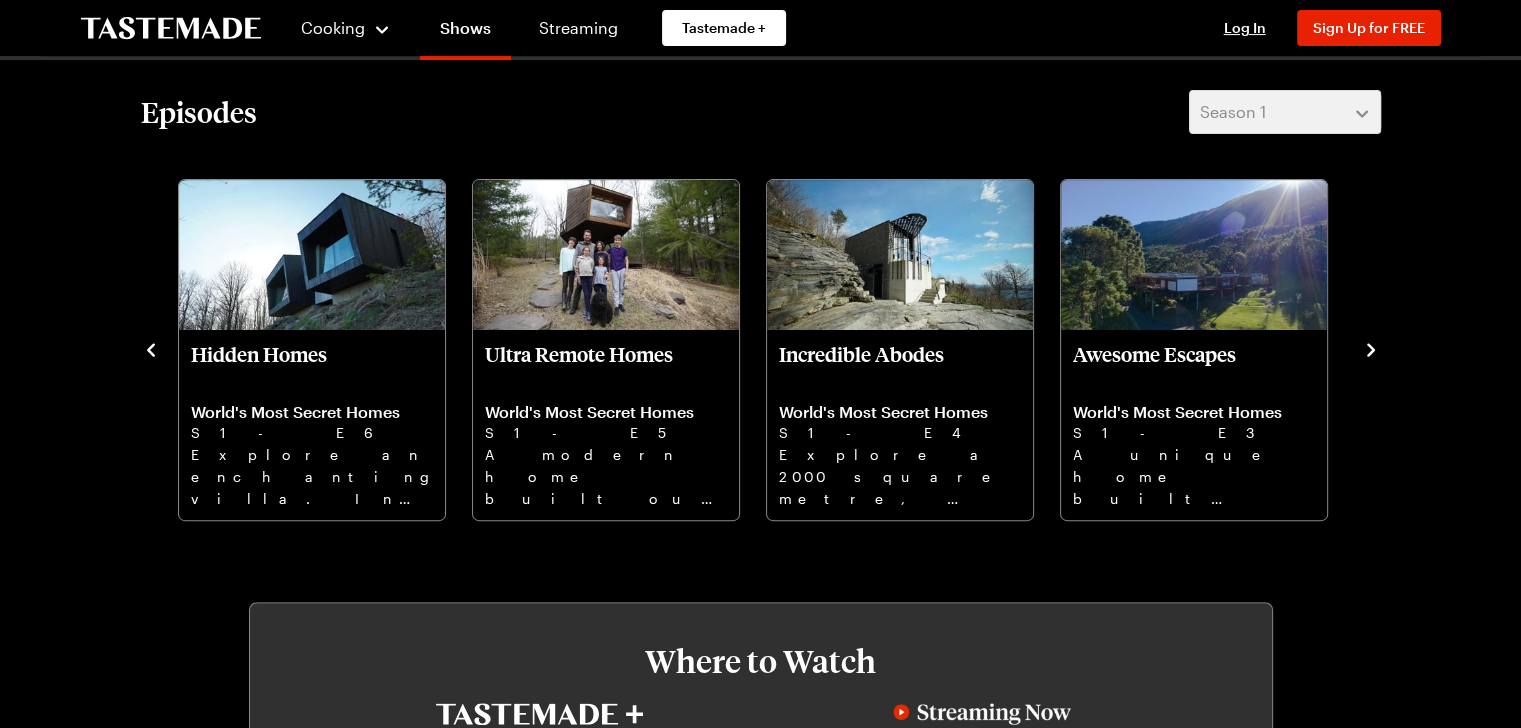 click 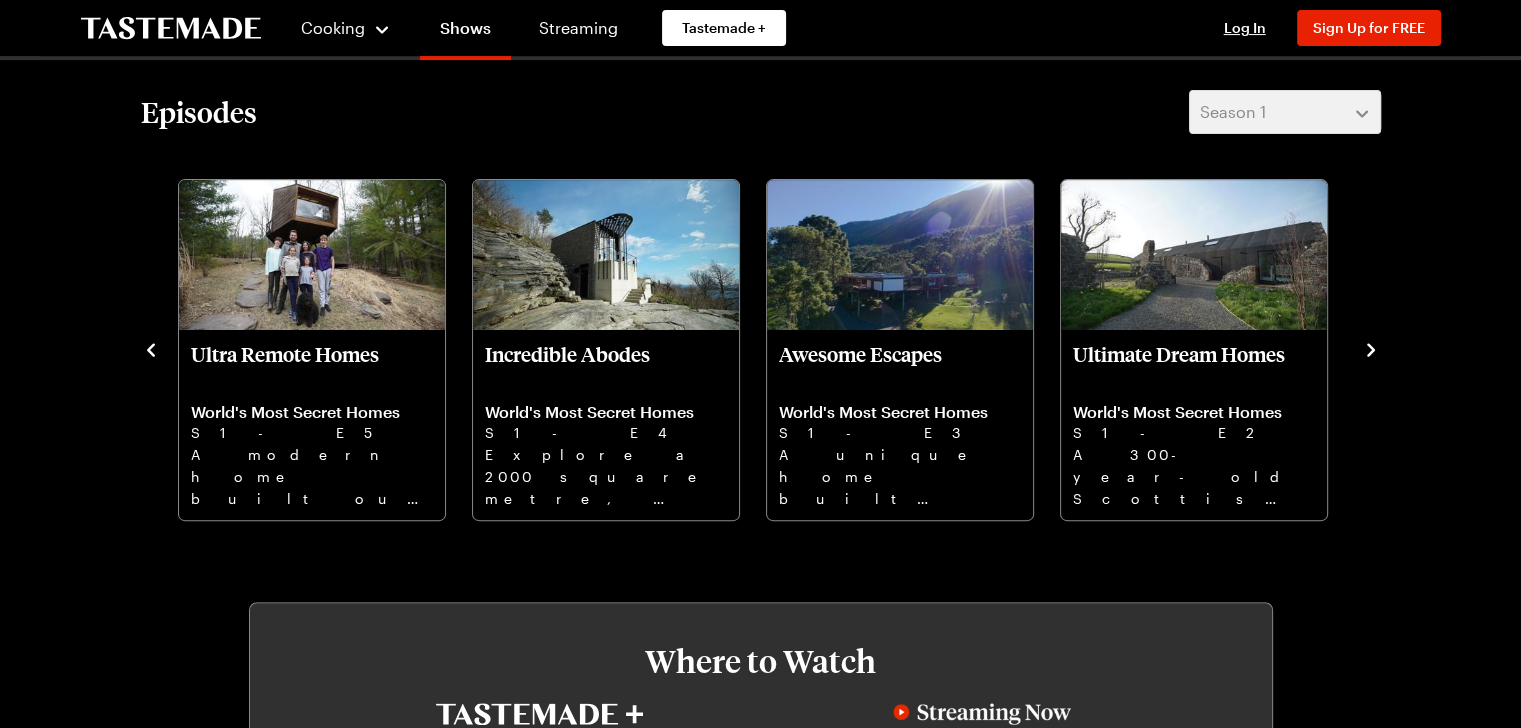 click 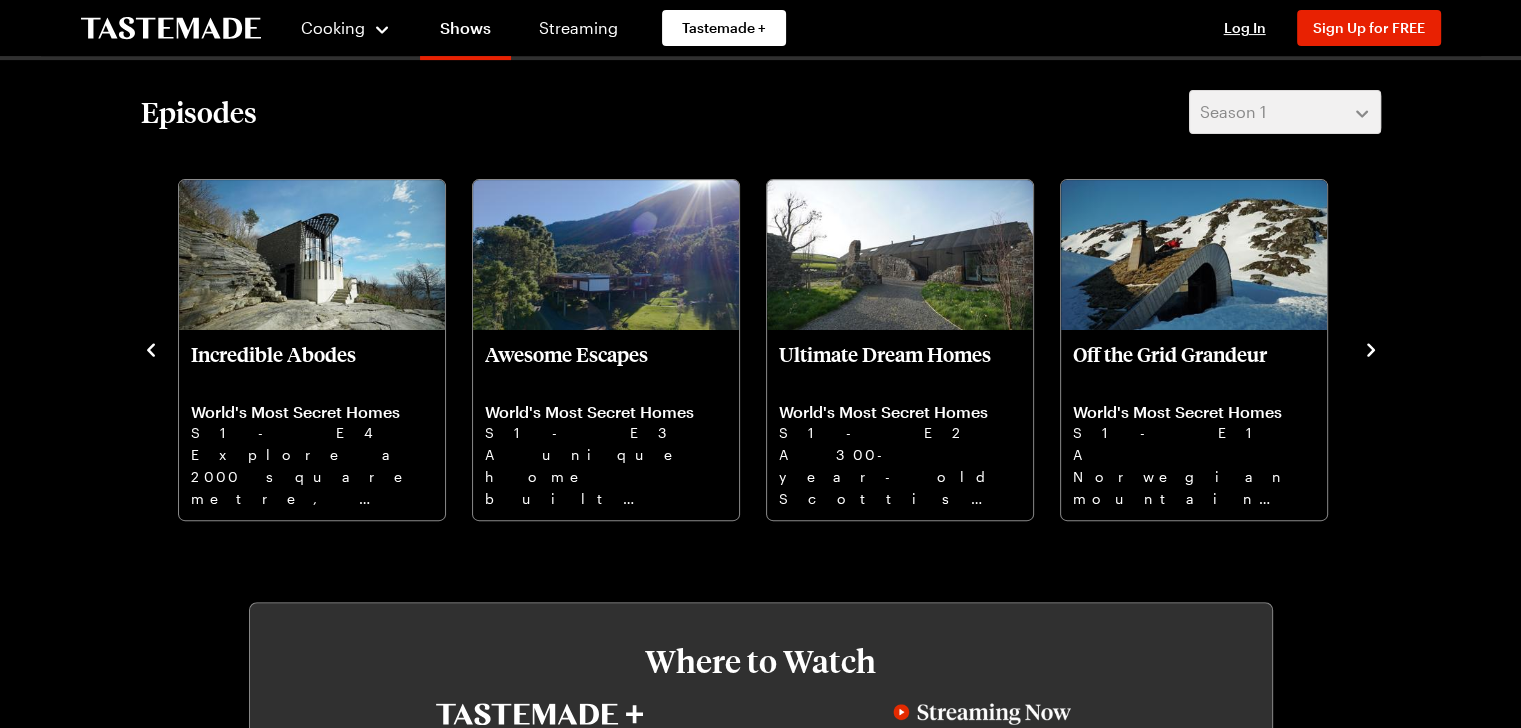 click 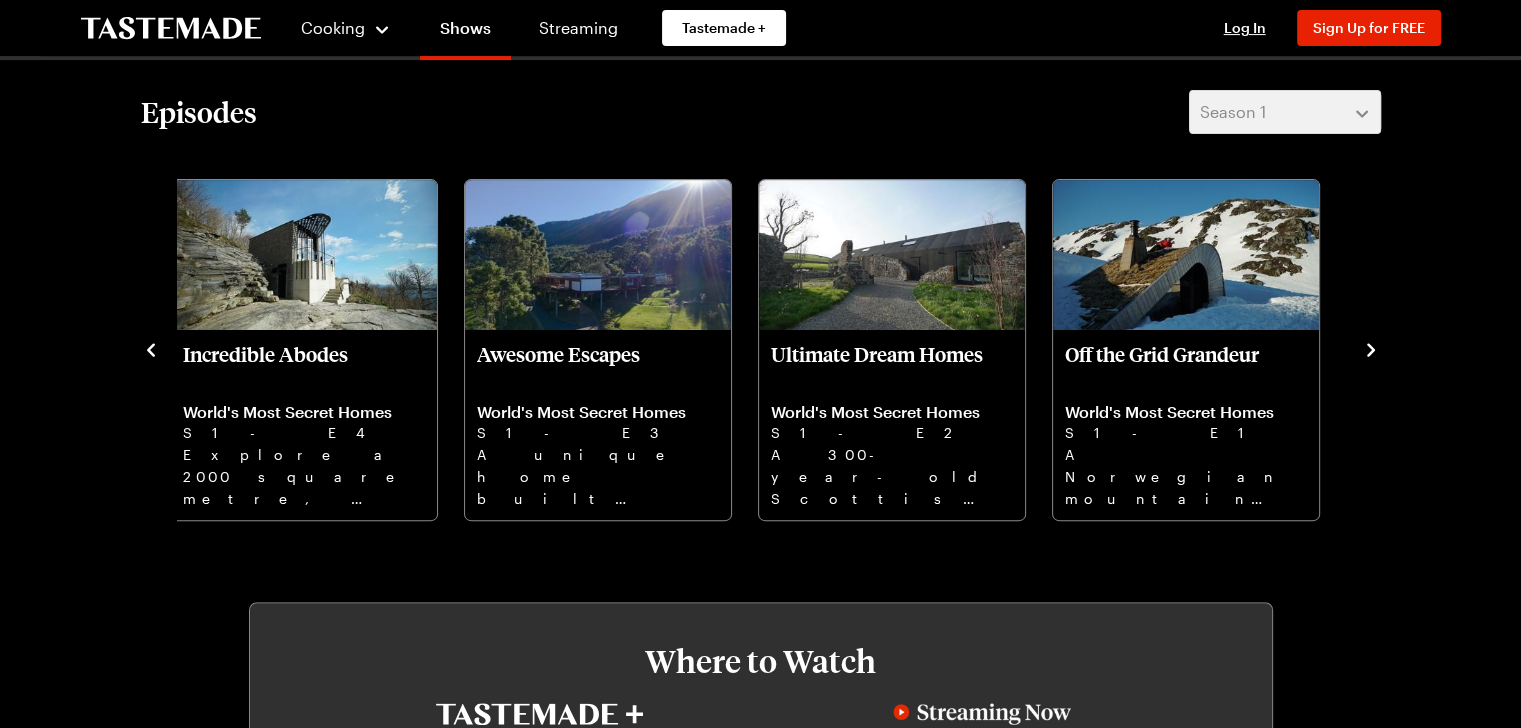 click 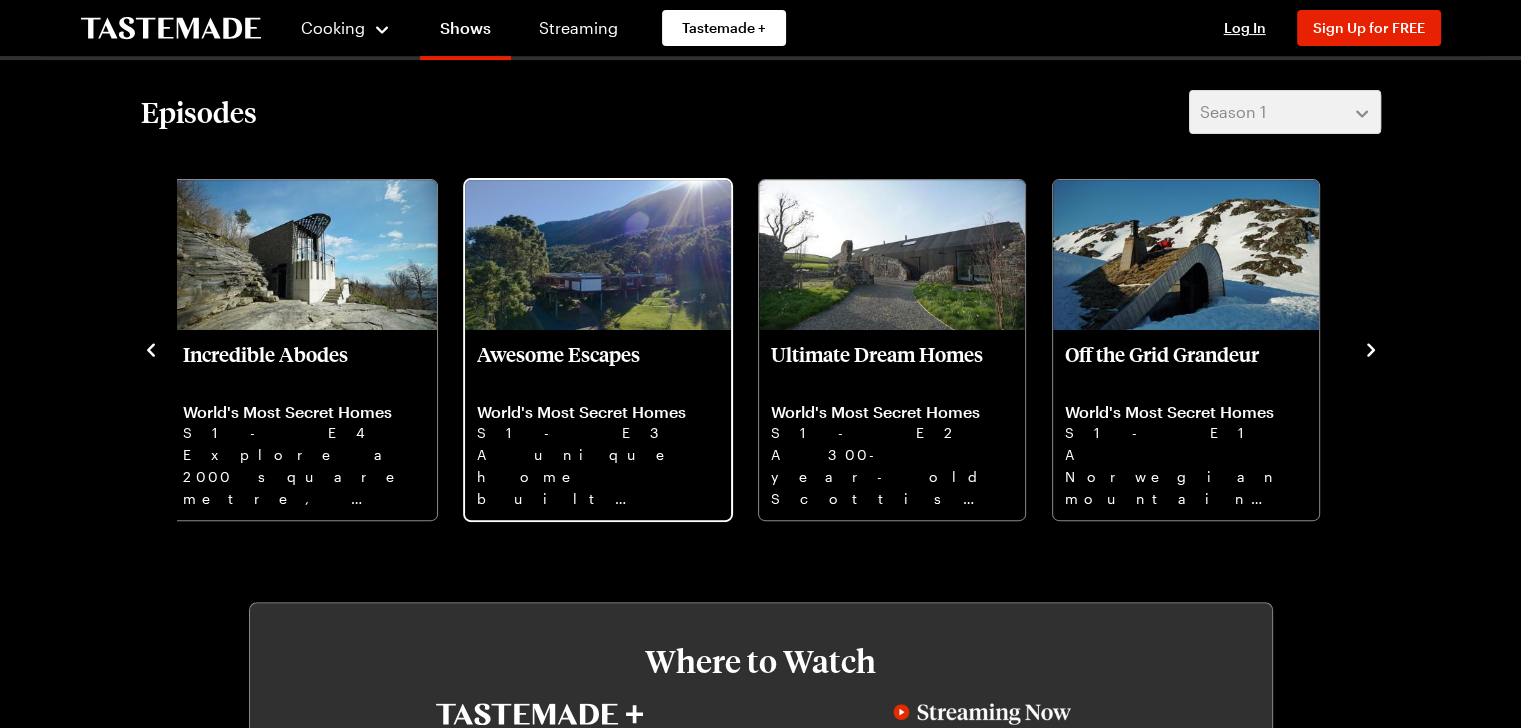 click on "Awesome Escapes" at bounding box center [598, 366] 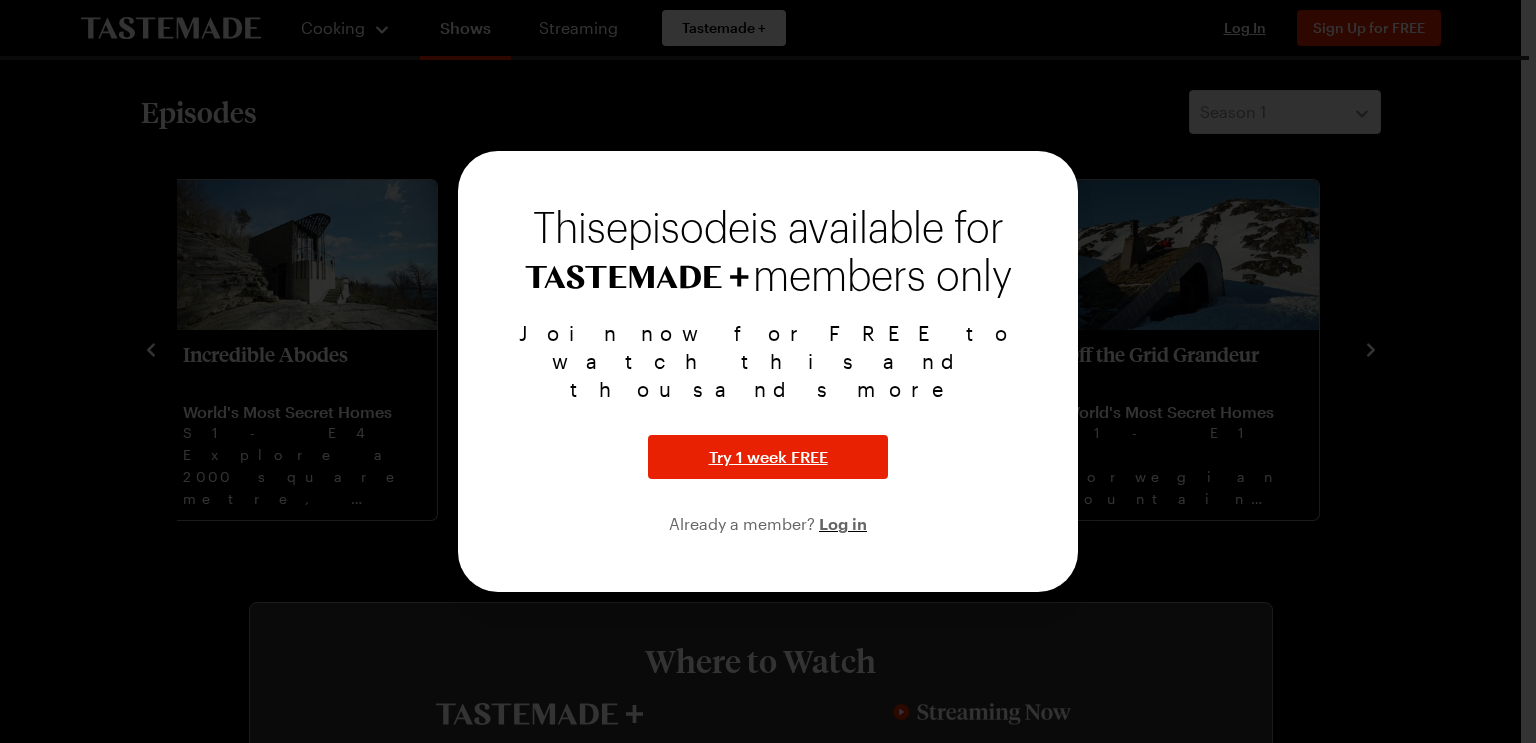 click at bounding box center [768, 371] 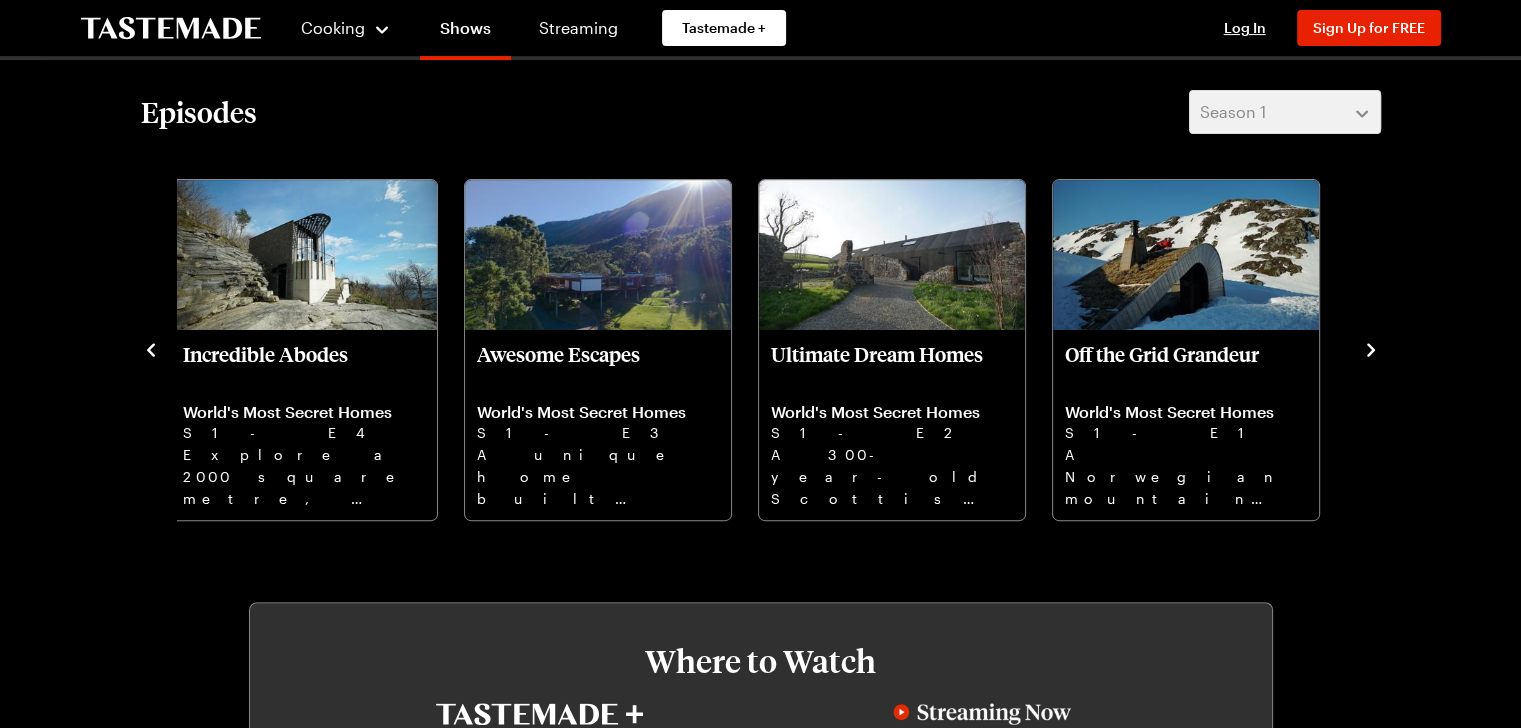 click 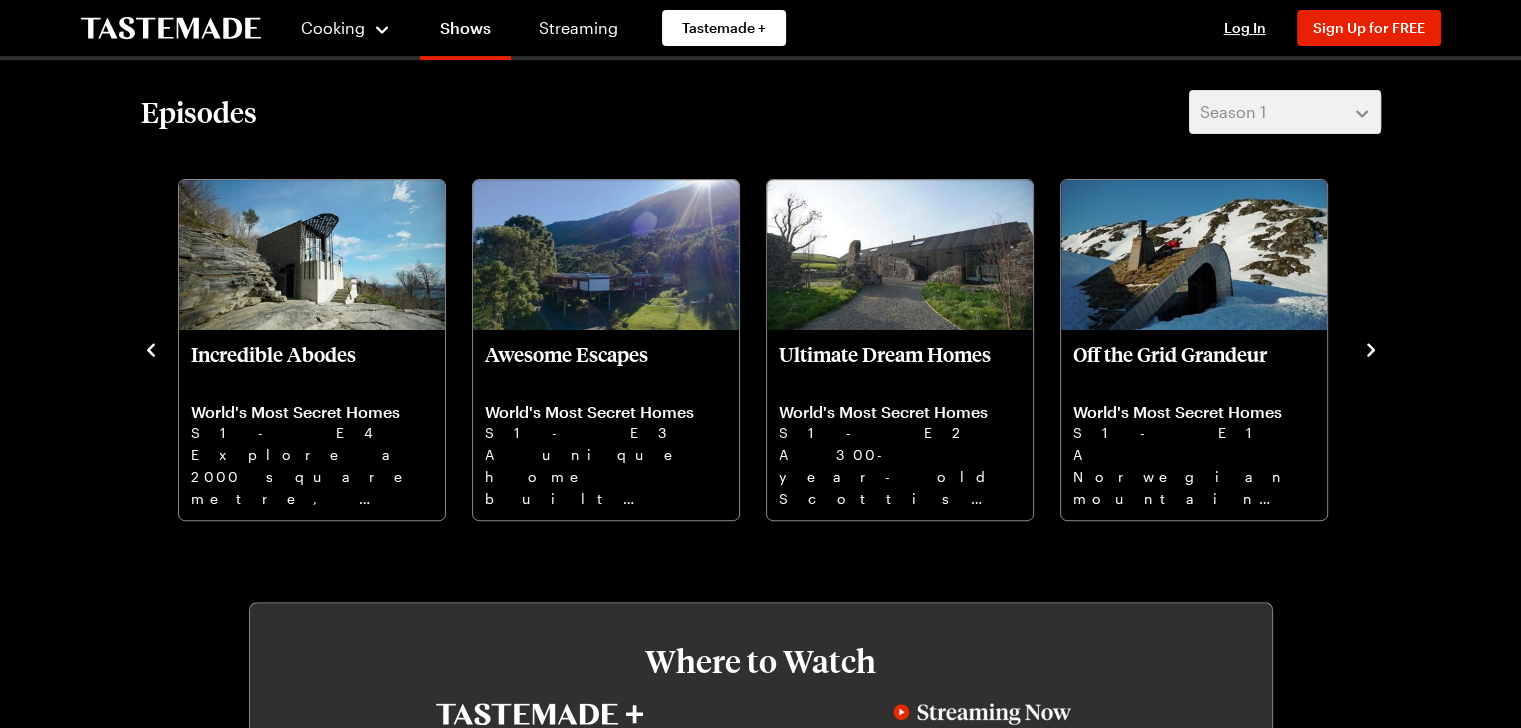click 